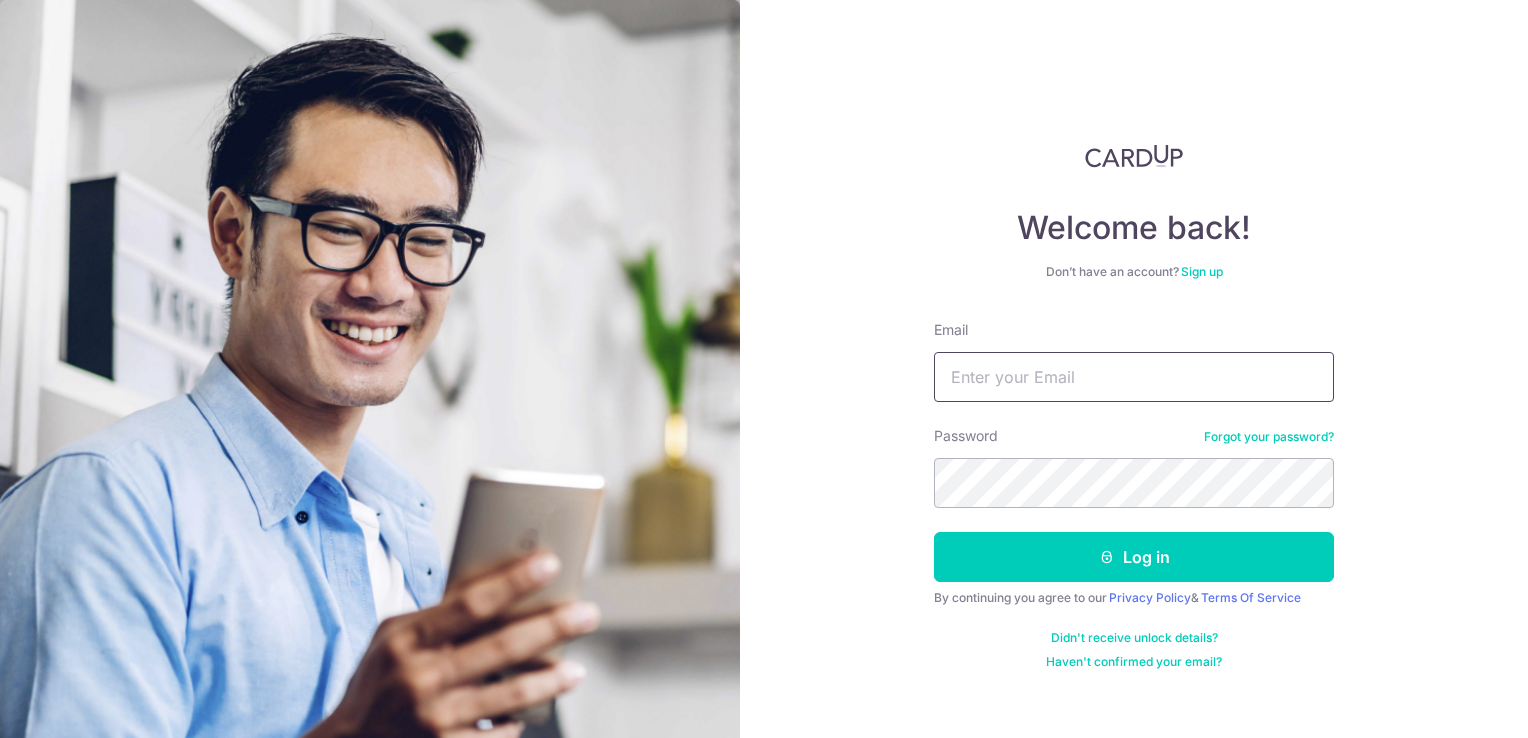 scroll, scrollTop: 0, scrollLeft: 0, axis: both 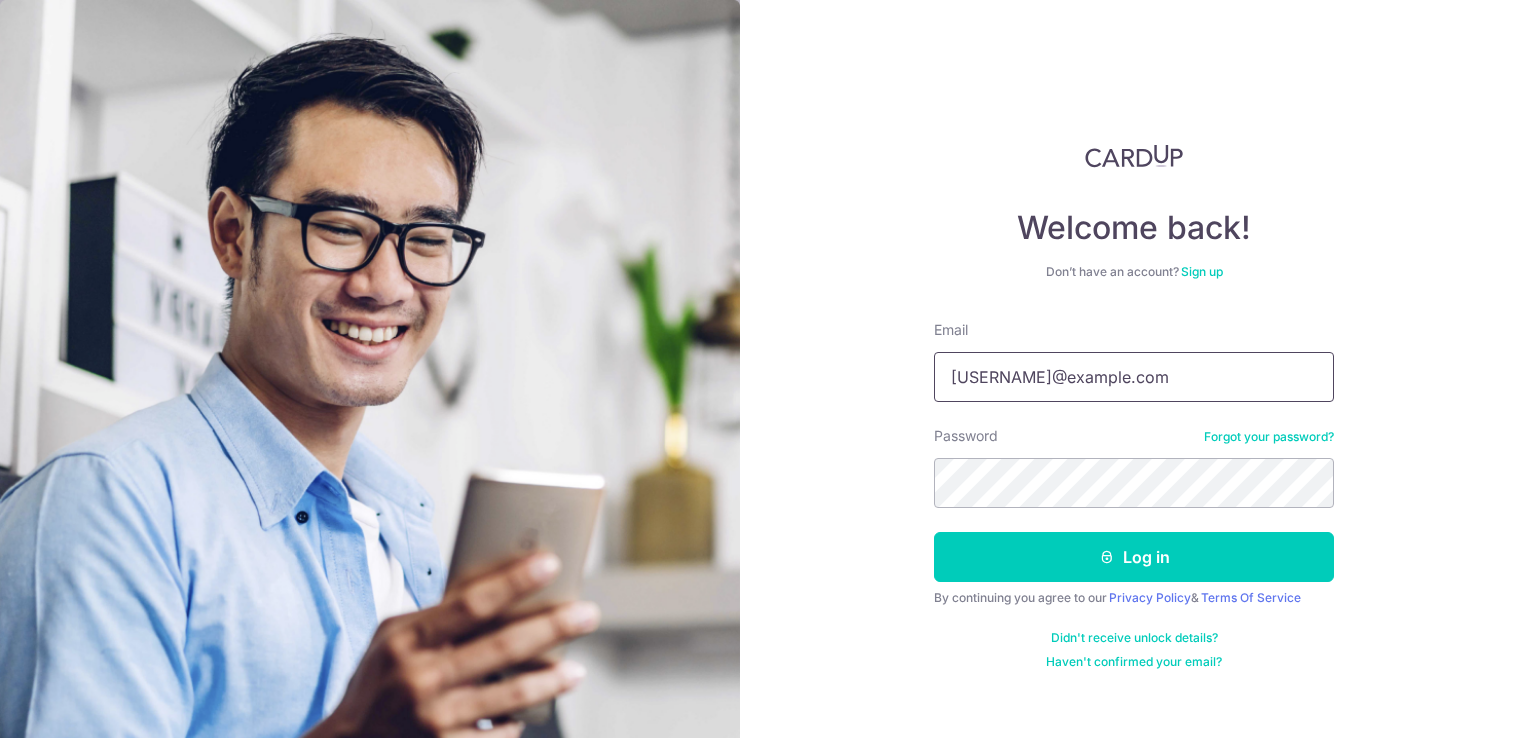 type on "[EMAIL]" 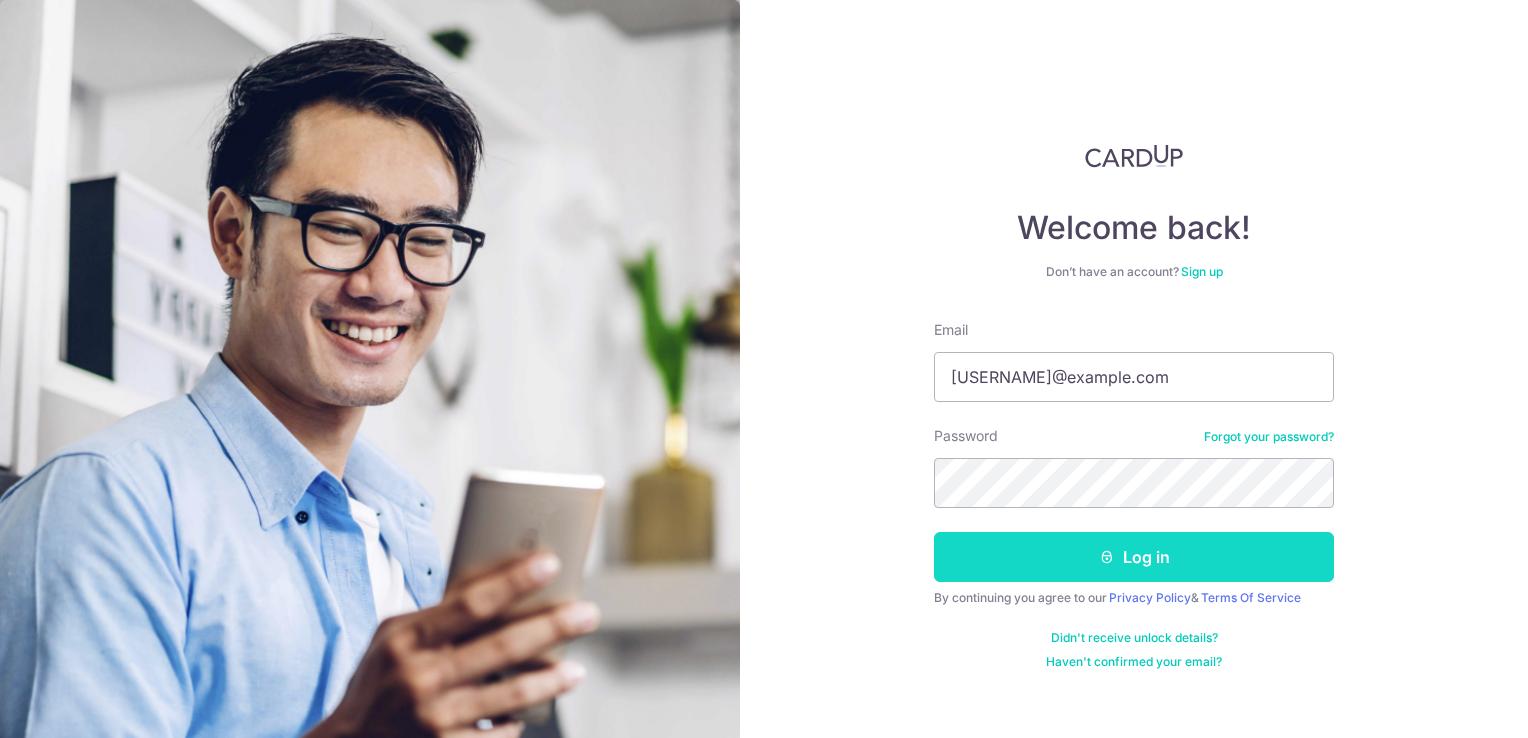 click on "Log in" at bounding box center [1134, 557] 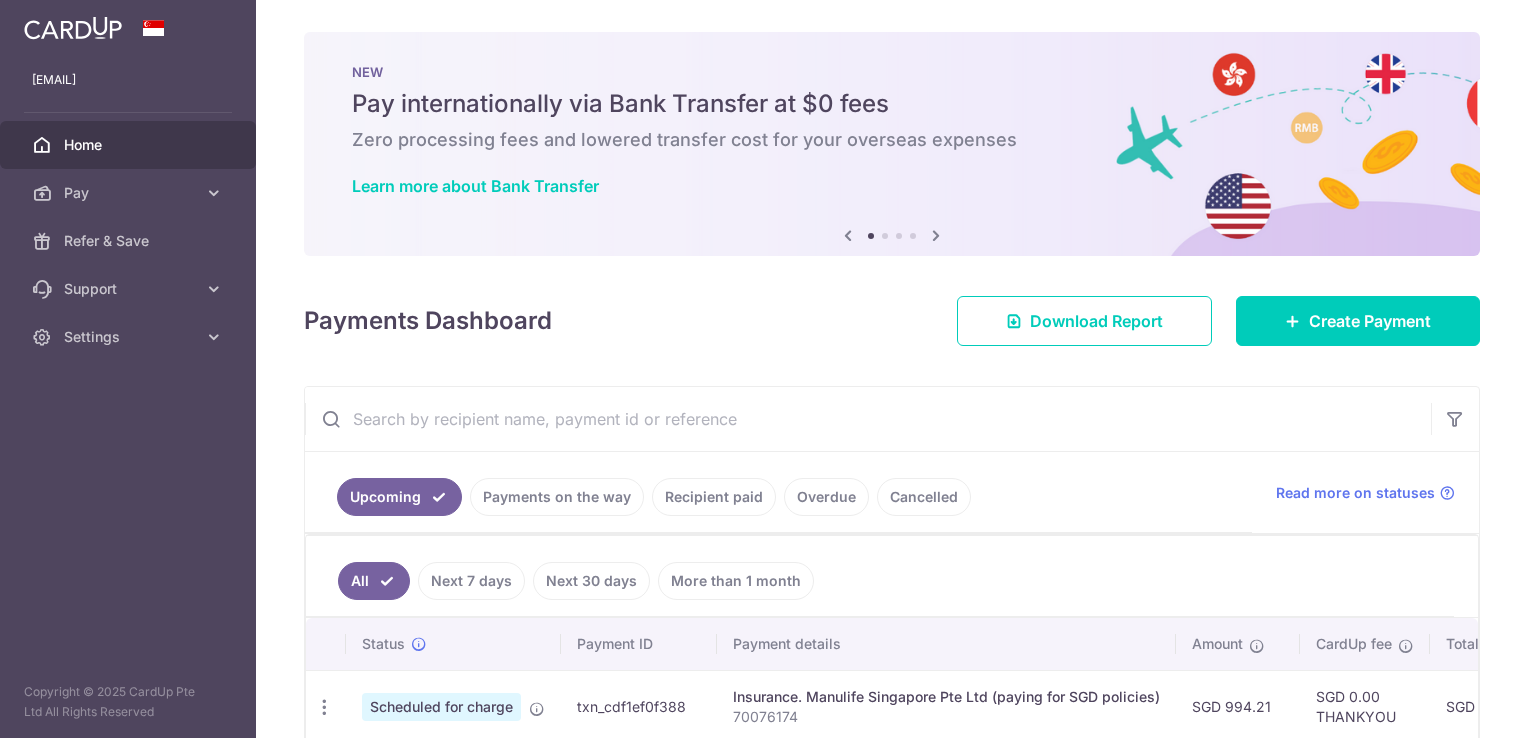 scroll, scrollTop: 0, scrollLeft: 0, axis: both 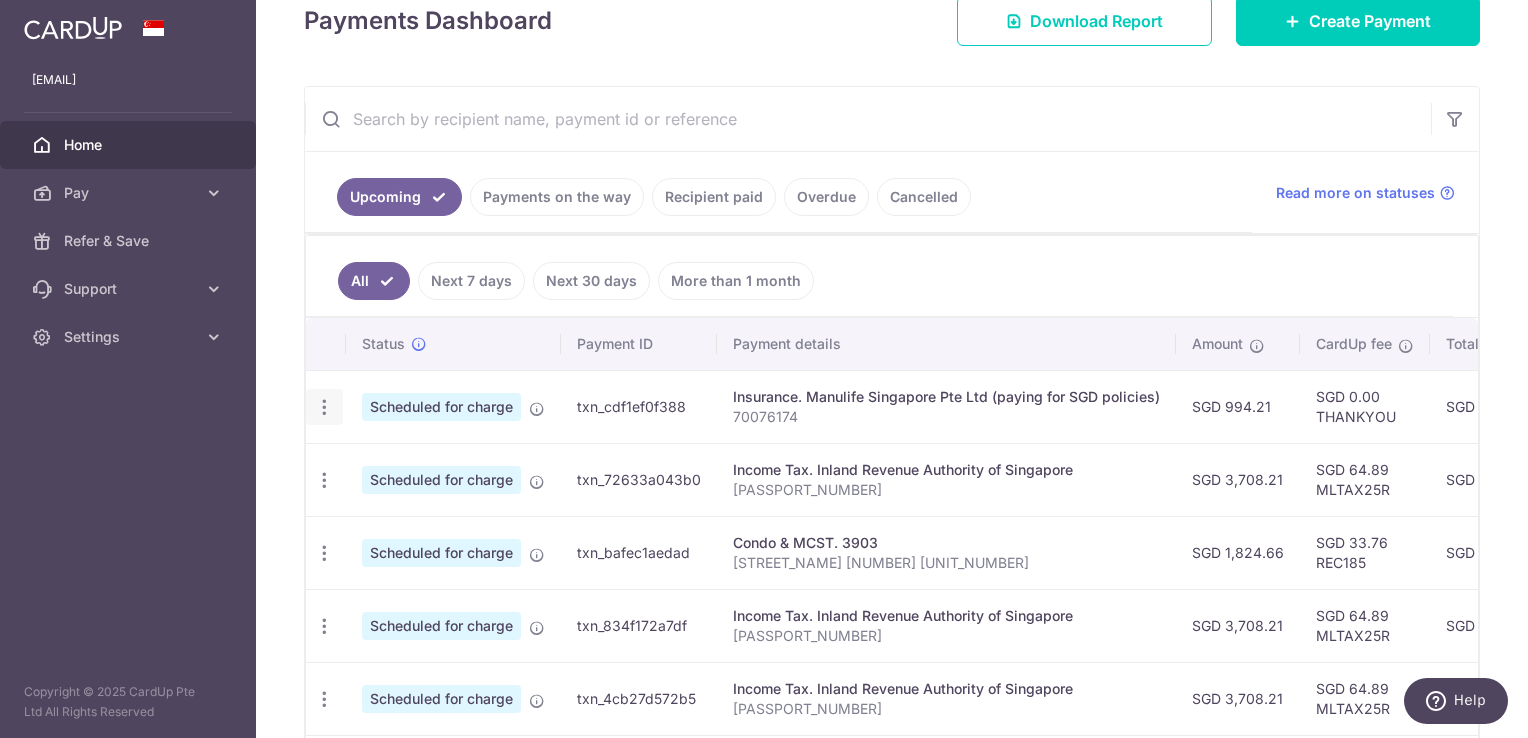 click at bounding box center [324, 407] 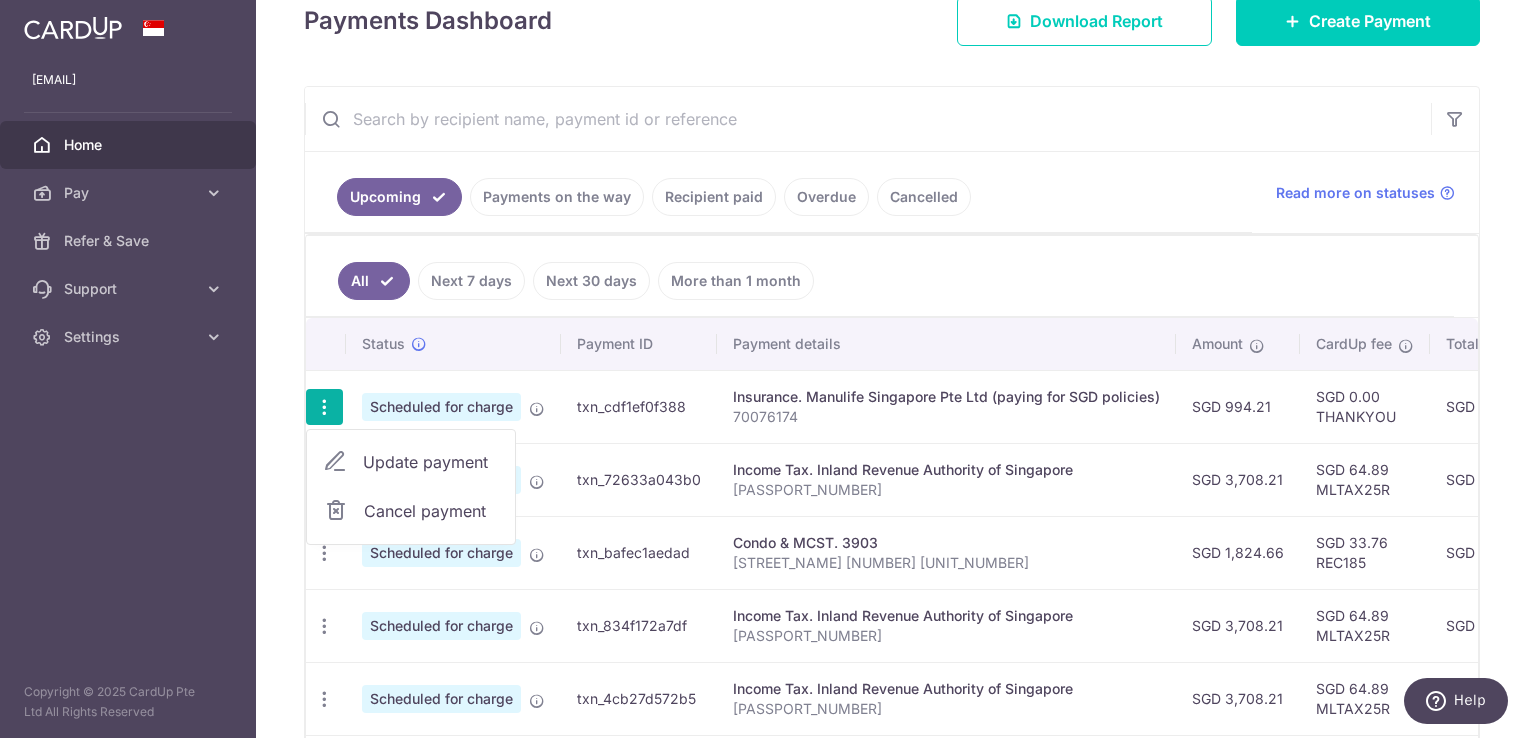 click on "Update payment" at bounding box center [431, 462] 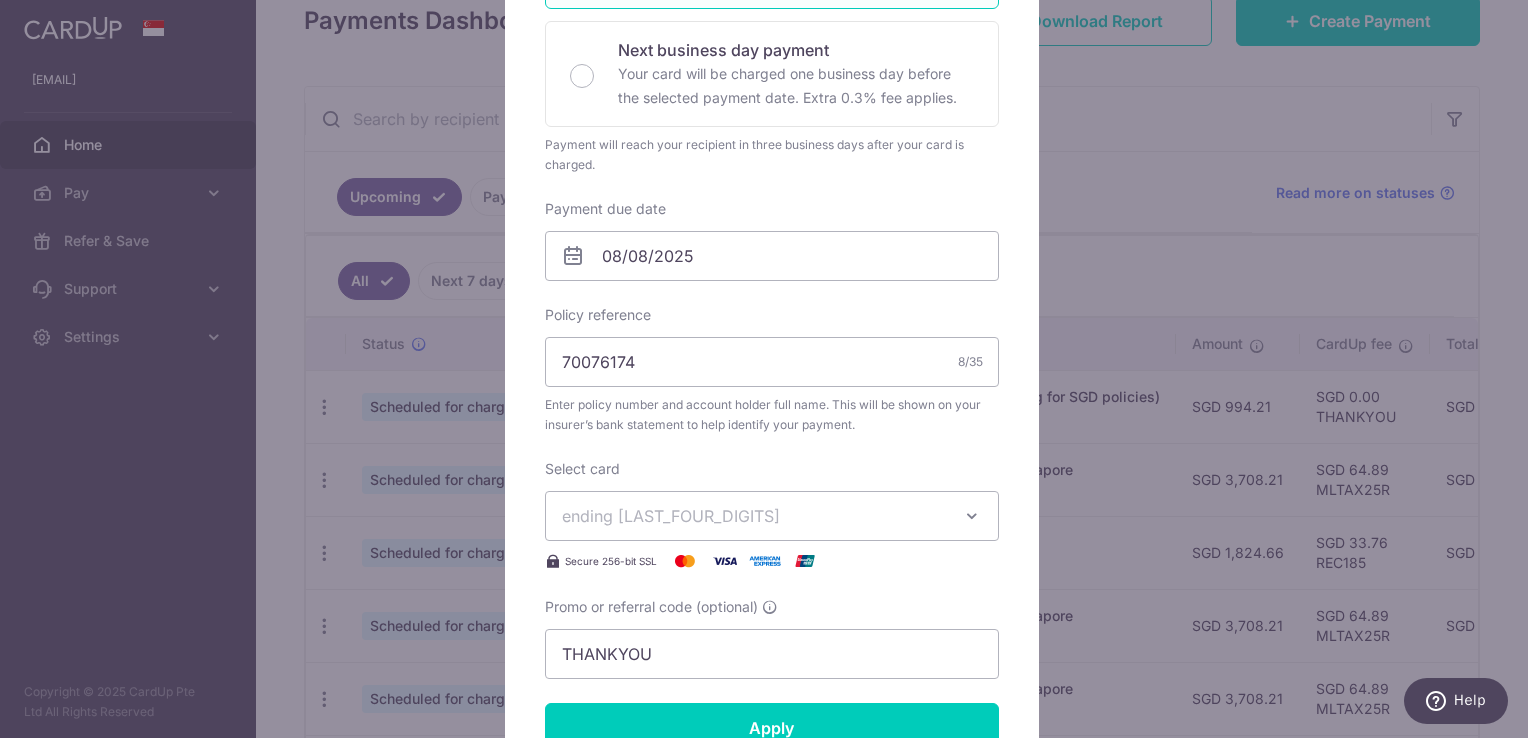 scroll, scrollTop: 500, scrollLeft: 0, axis: vertical 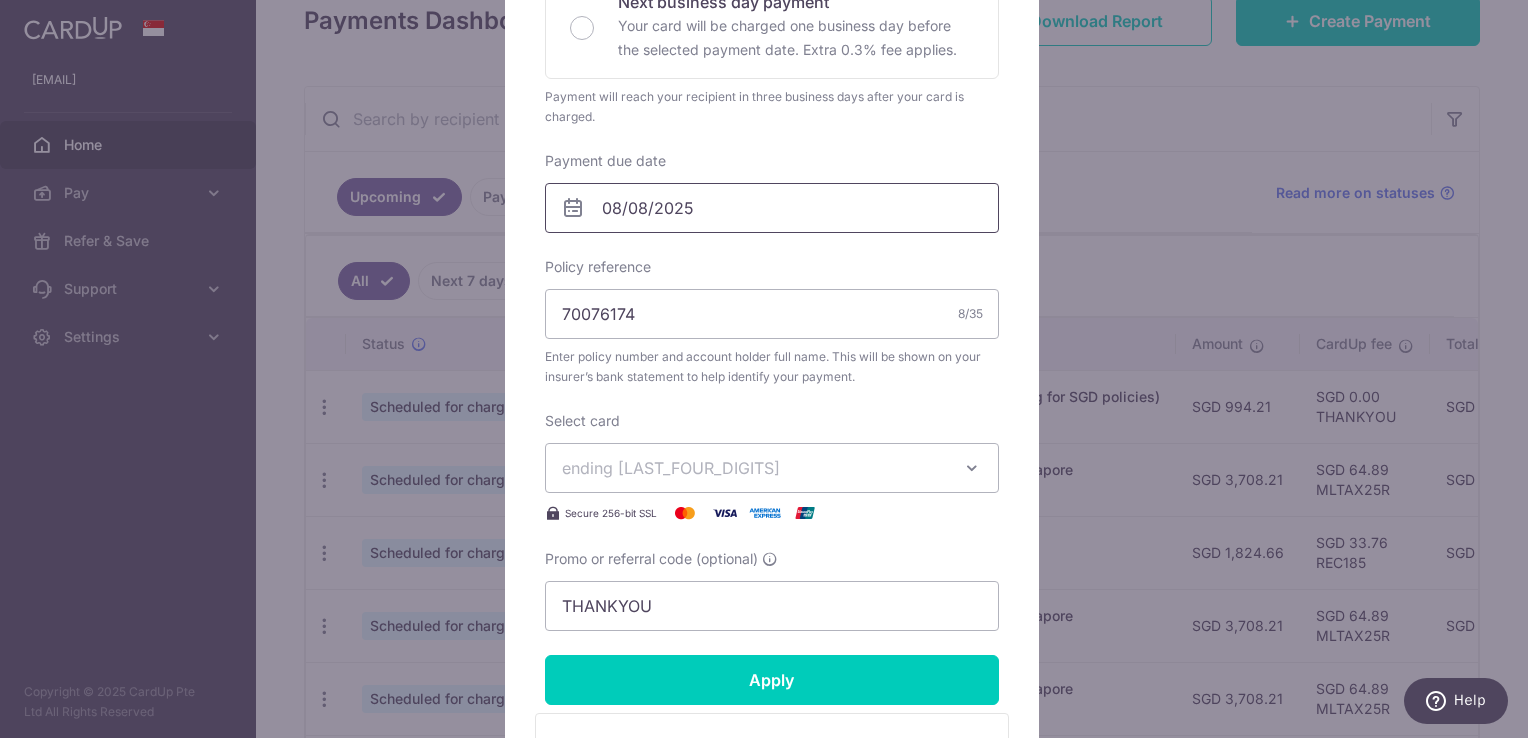 click on "08/08/2025" at bounding box center (772, 208) 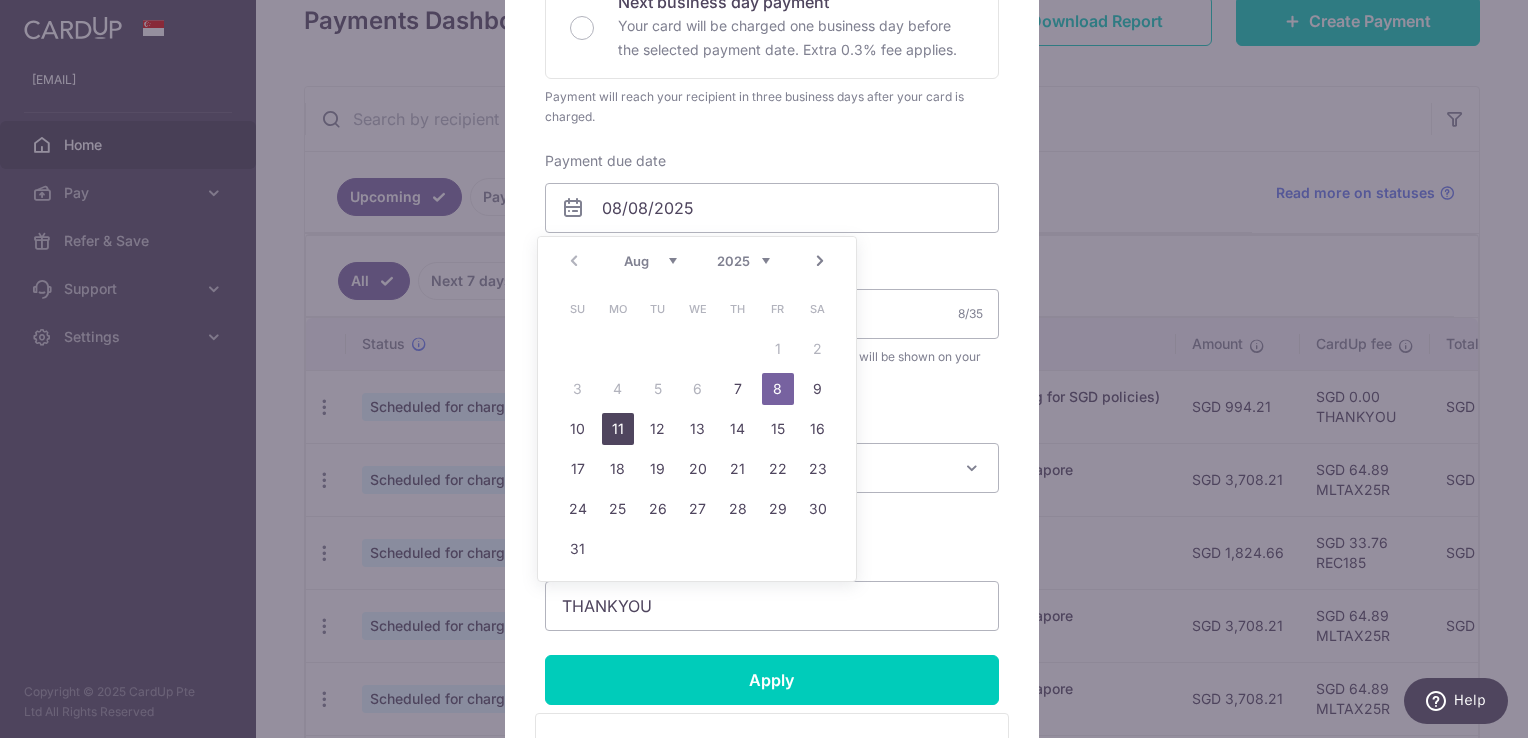 click on "11" at bounding box center [618, 429] 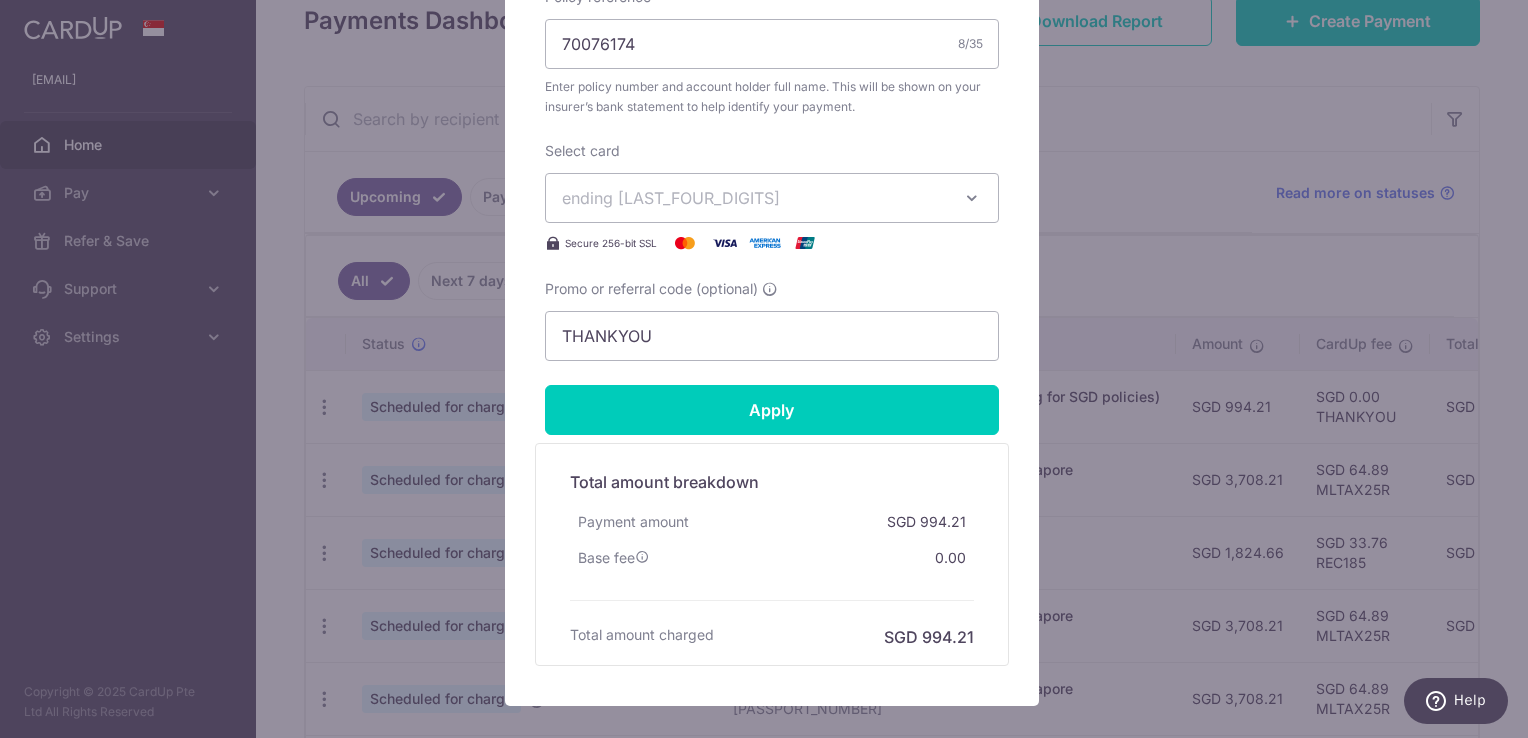 scroll, scrollTop: 800, scrollLeft: 0, axis: vertical 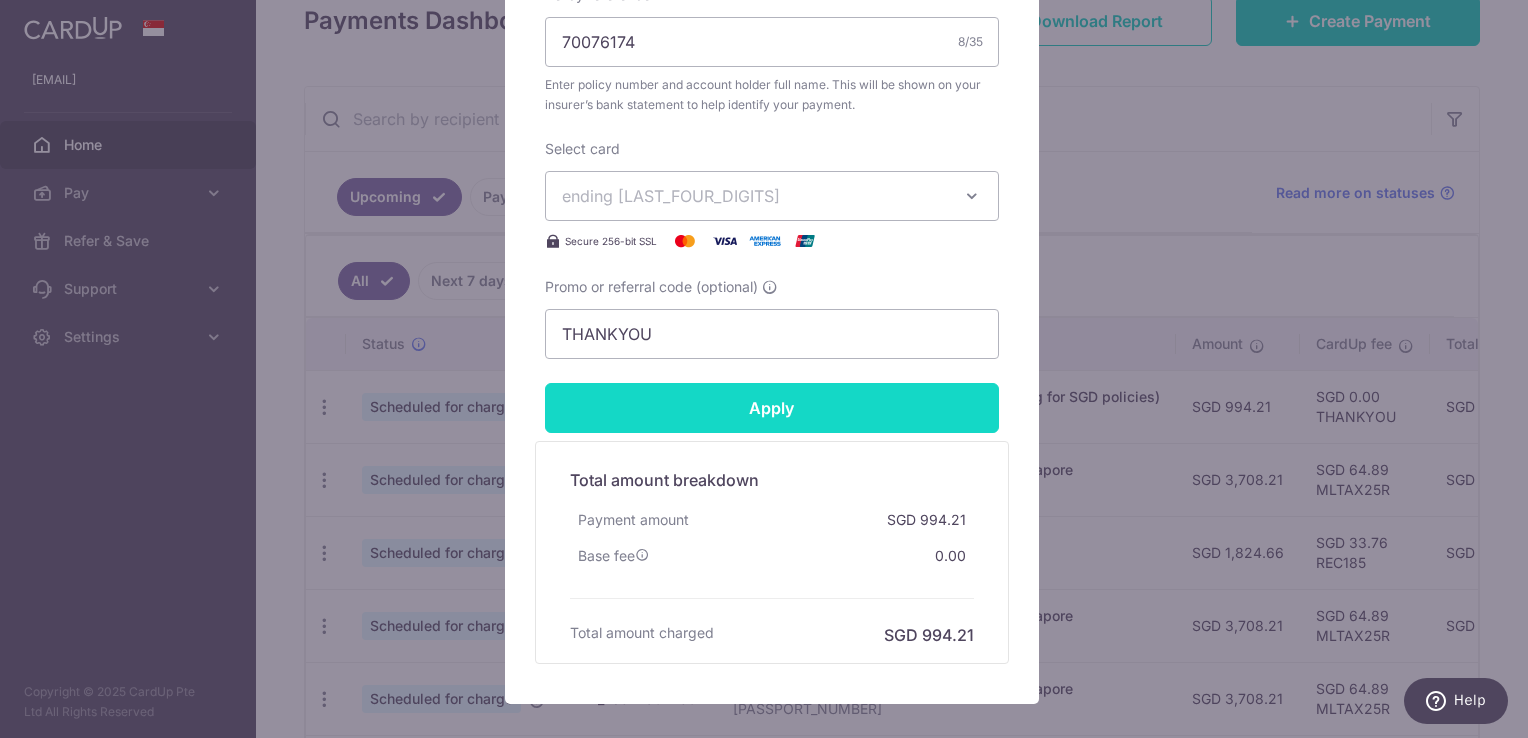 click on "Apply" at bounding box center [772, 408] 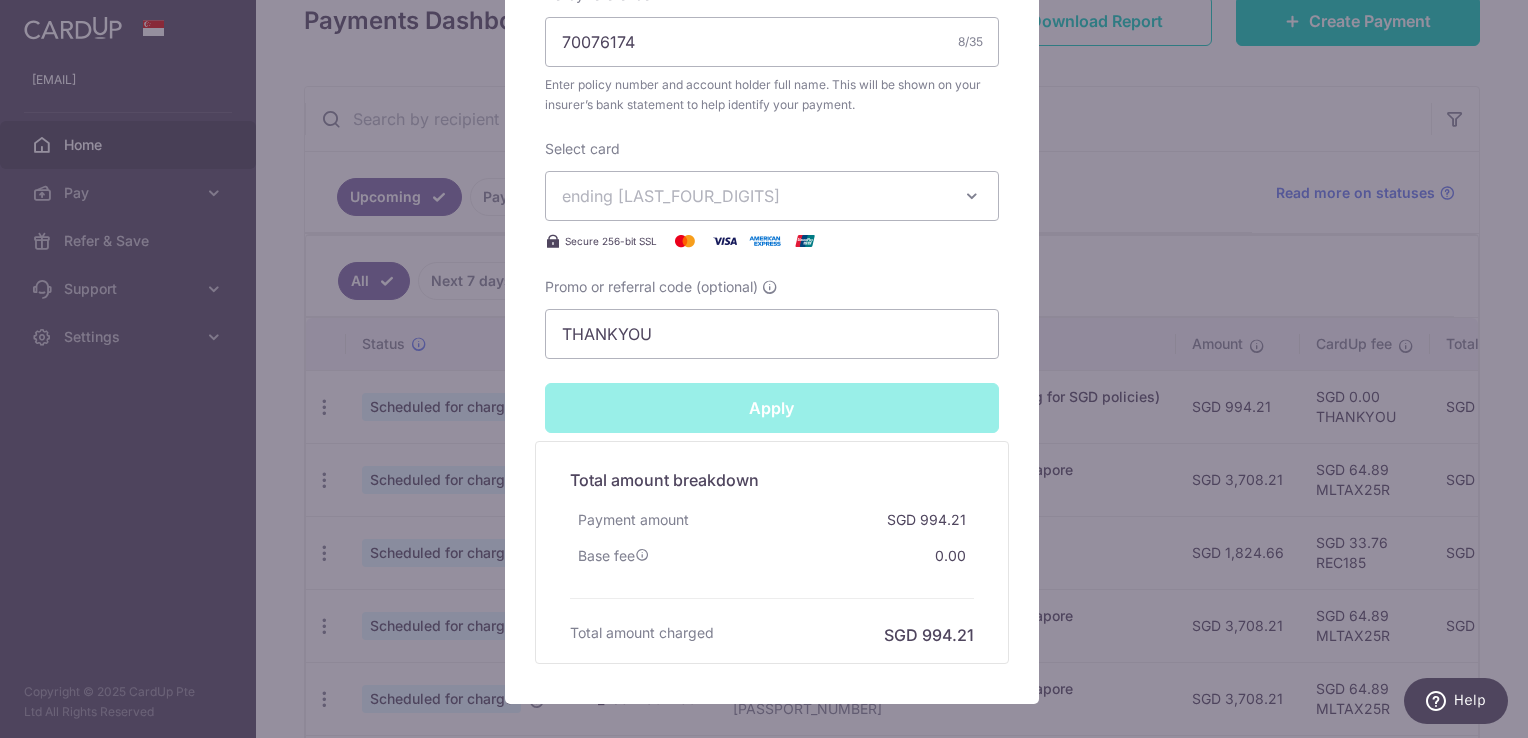 type on "Successfully Applied" 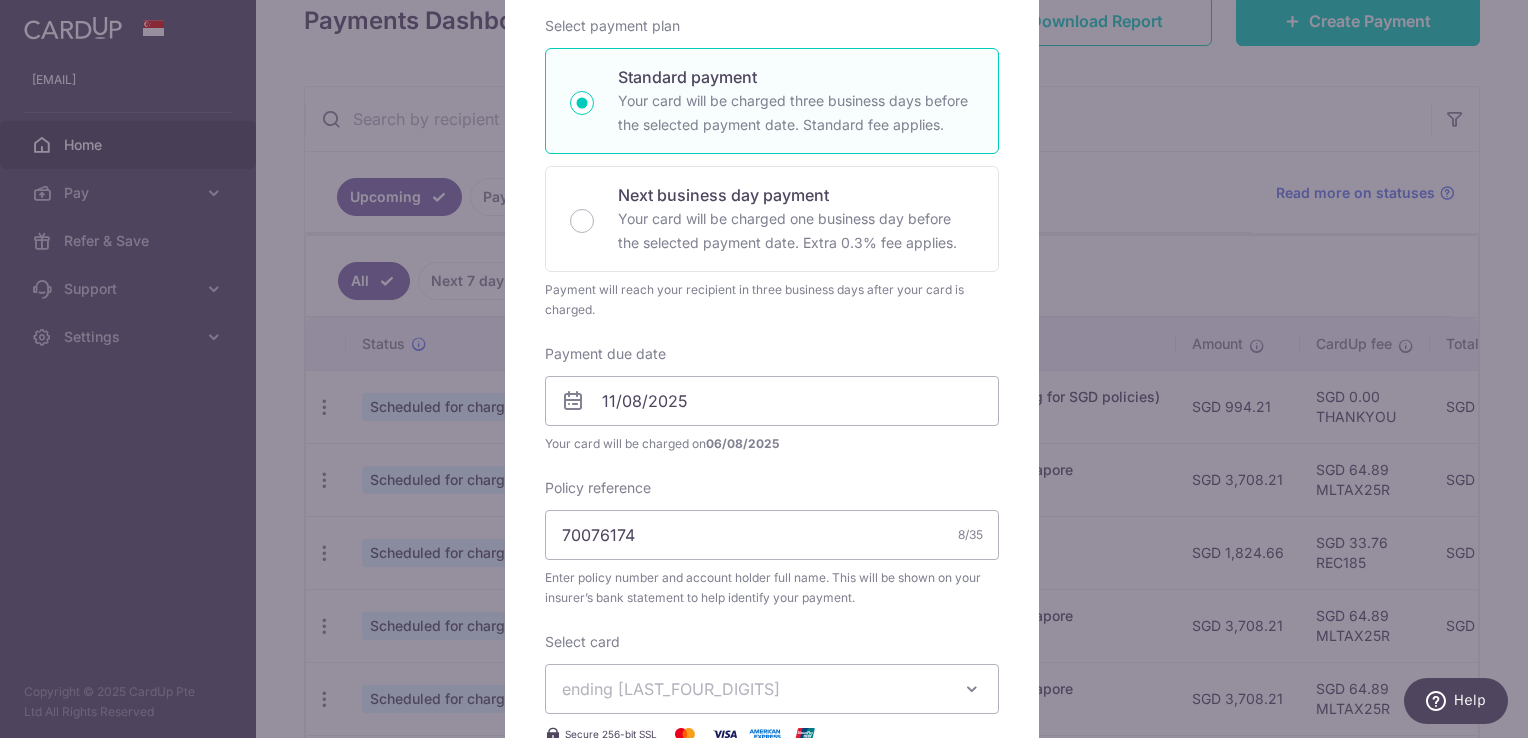 scroll, scrollTop: 0, scrollLeft: 0, axis: both 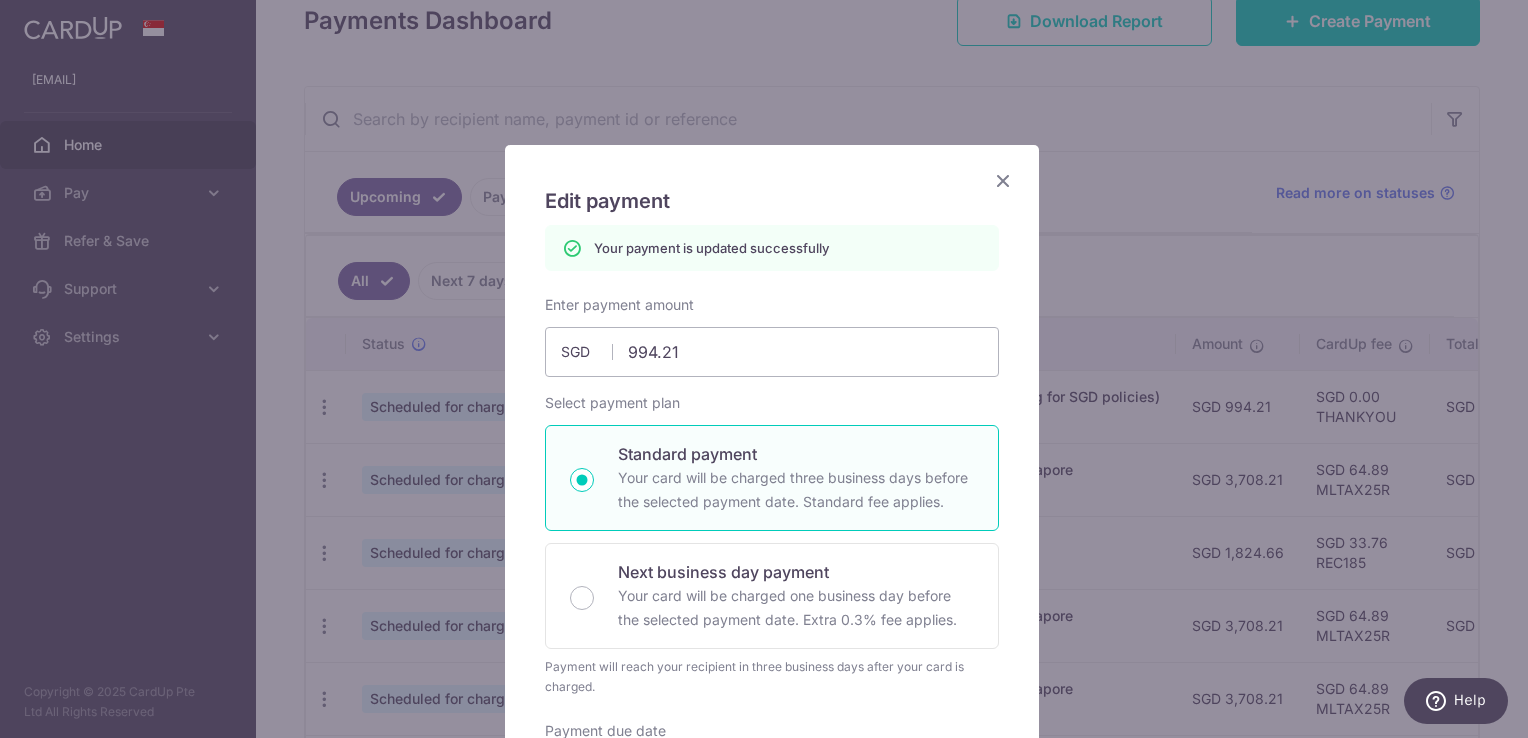 click on "SGD" at bounding box center (764, 369) 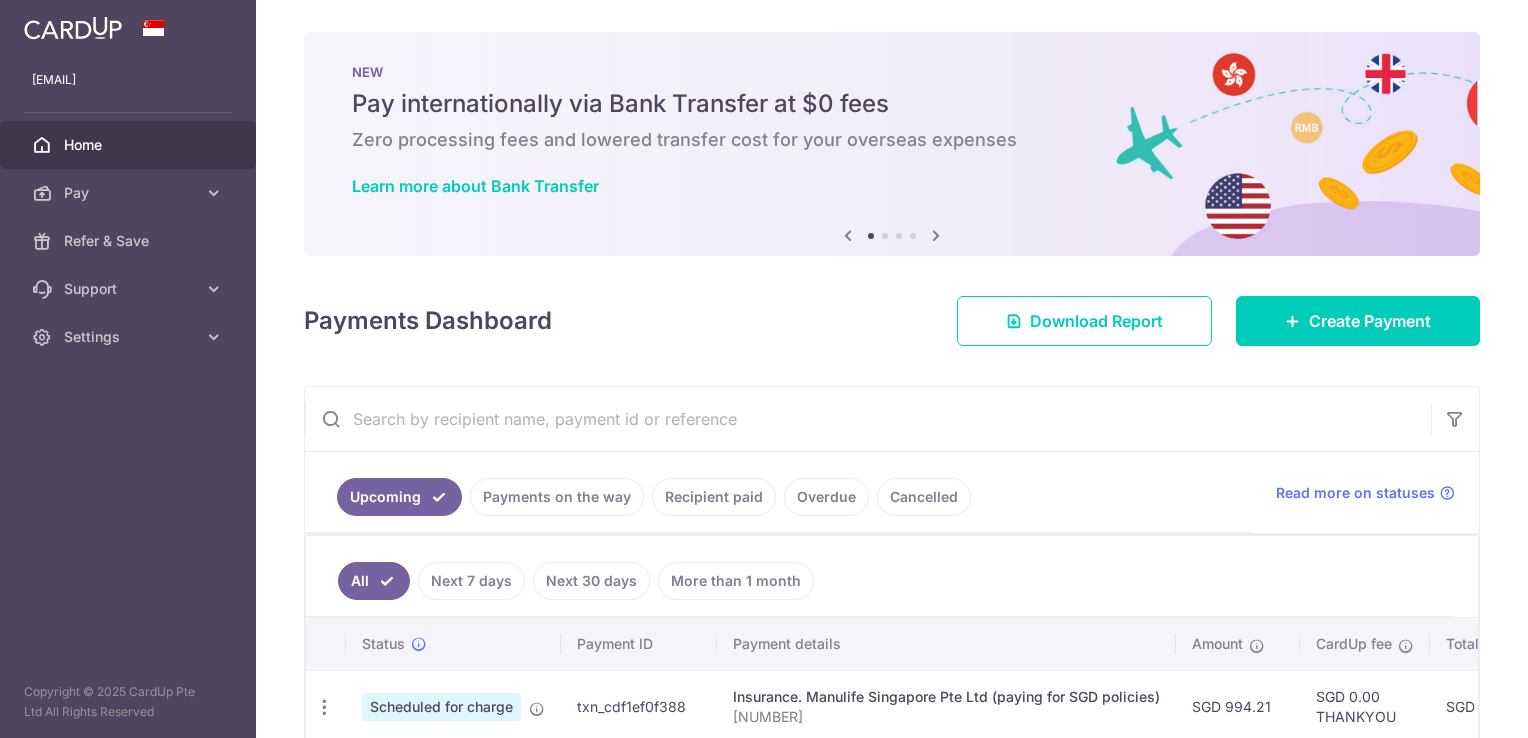 scroll, scrollTop: 0, scrollLeft: 0, axis: both 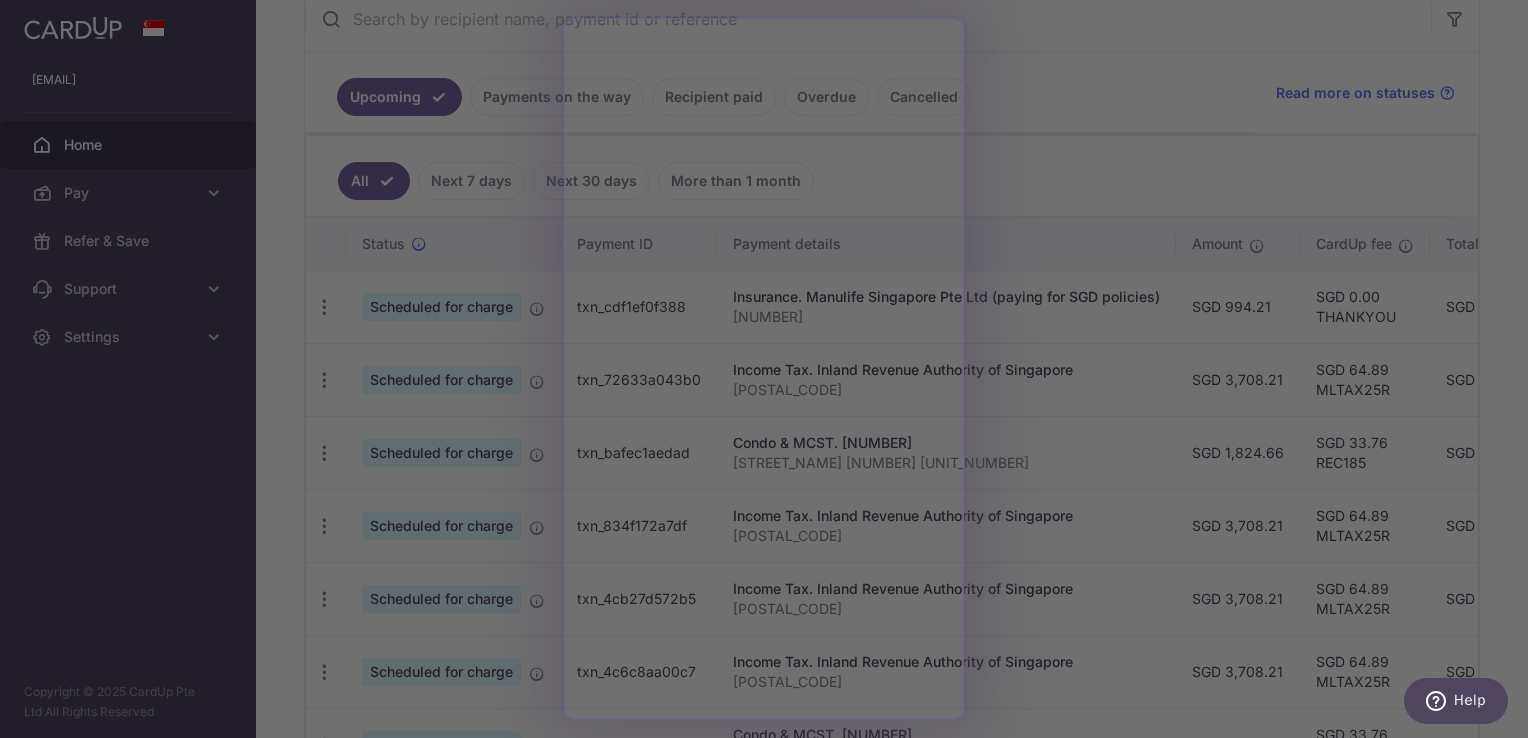 click at bounding box center (771, 372) 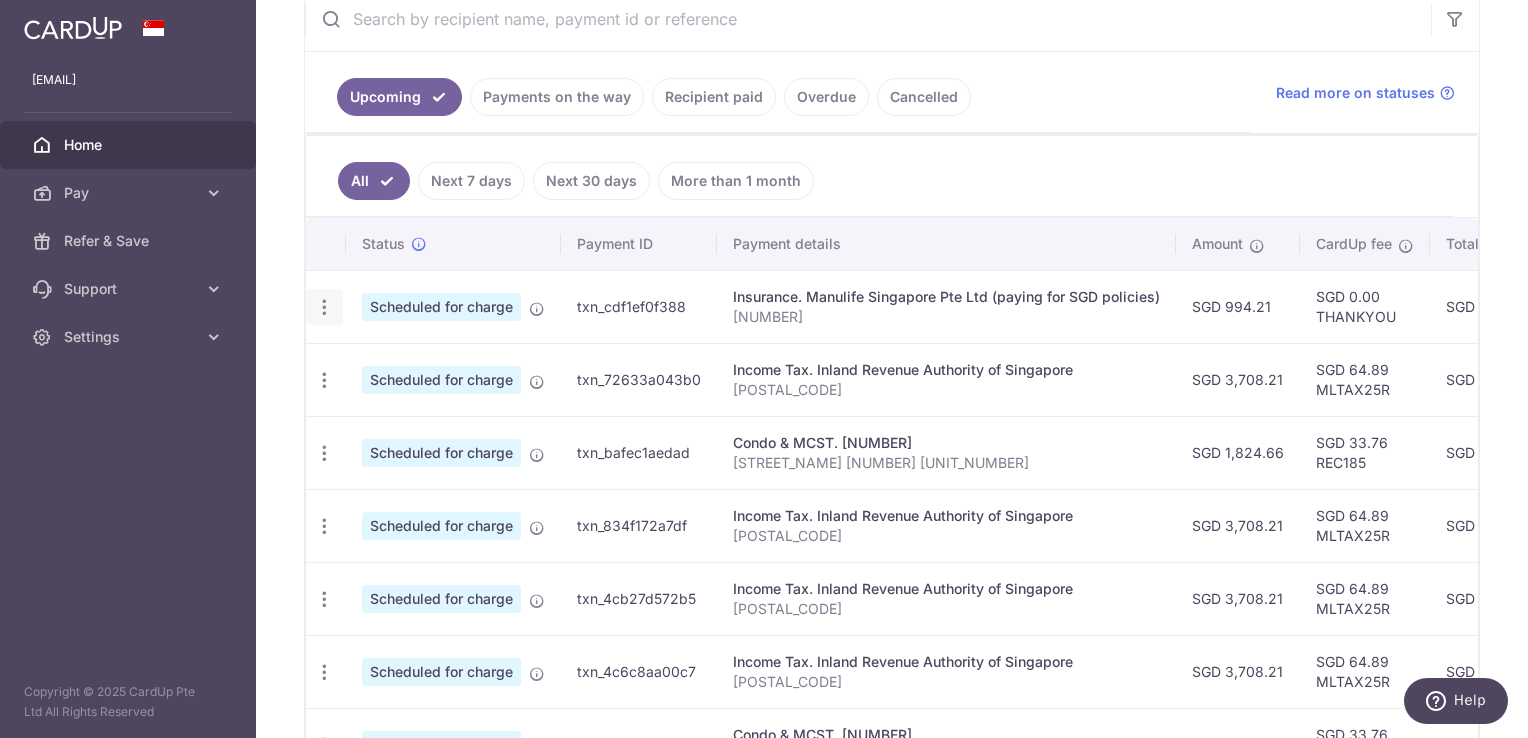 click at bounding box center (324, 307) 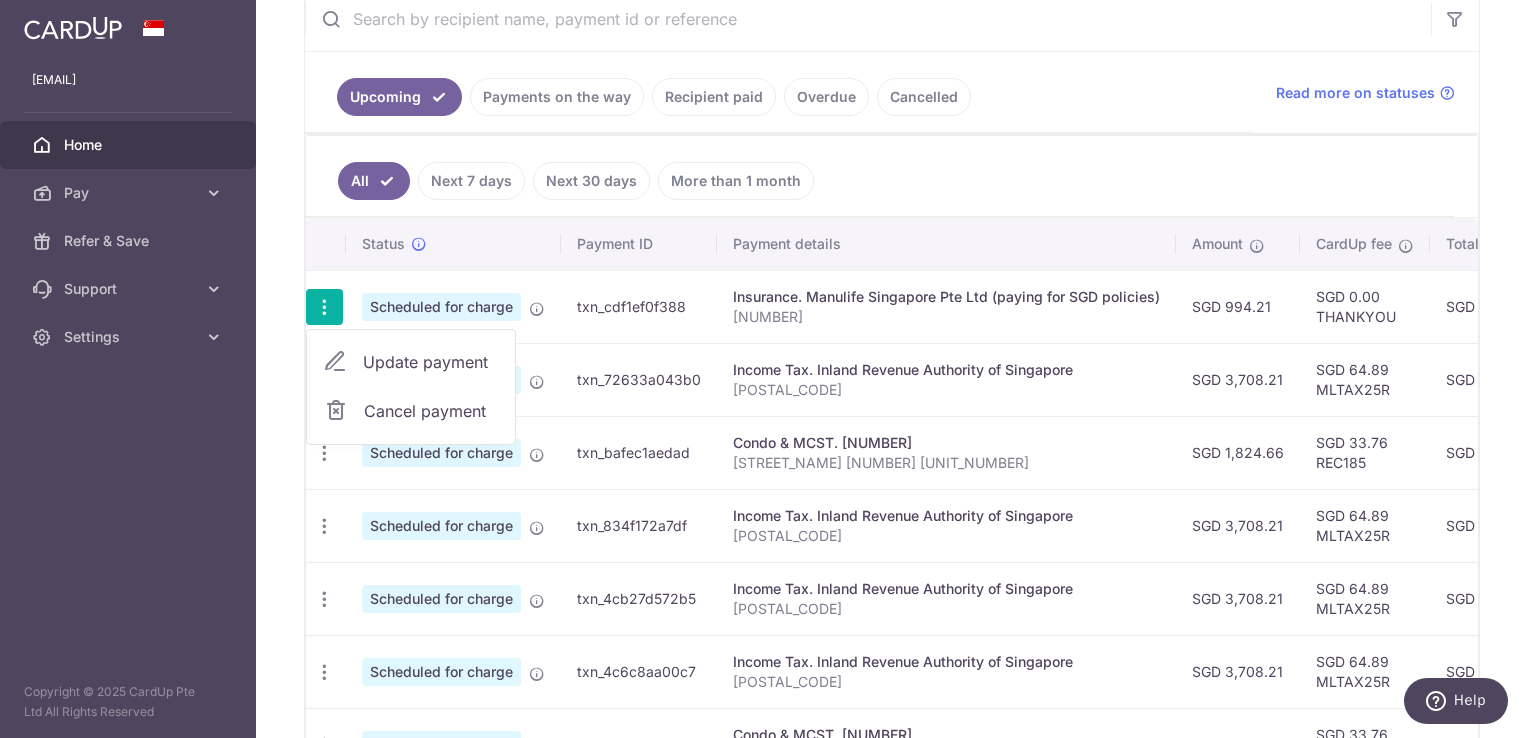 click on "Update payment" at bounding box center [431, 362] 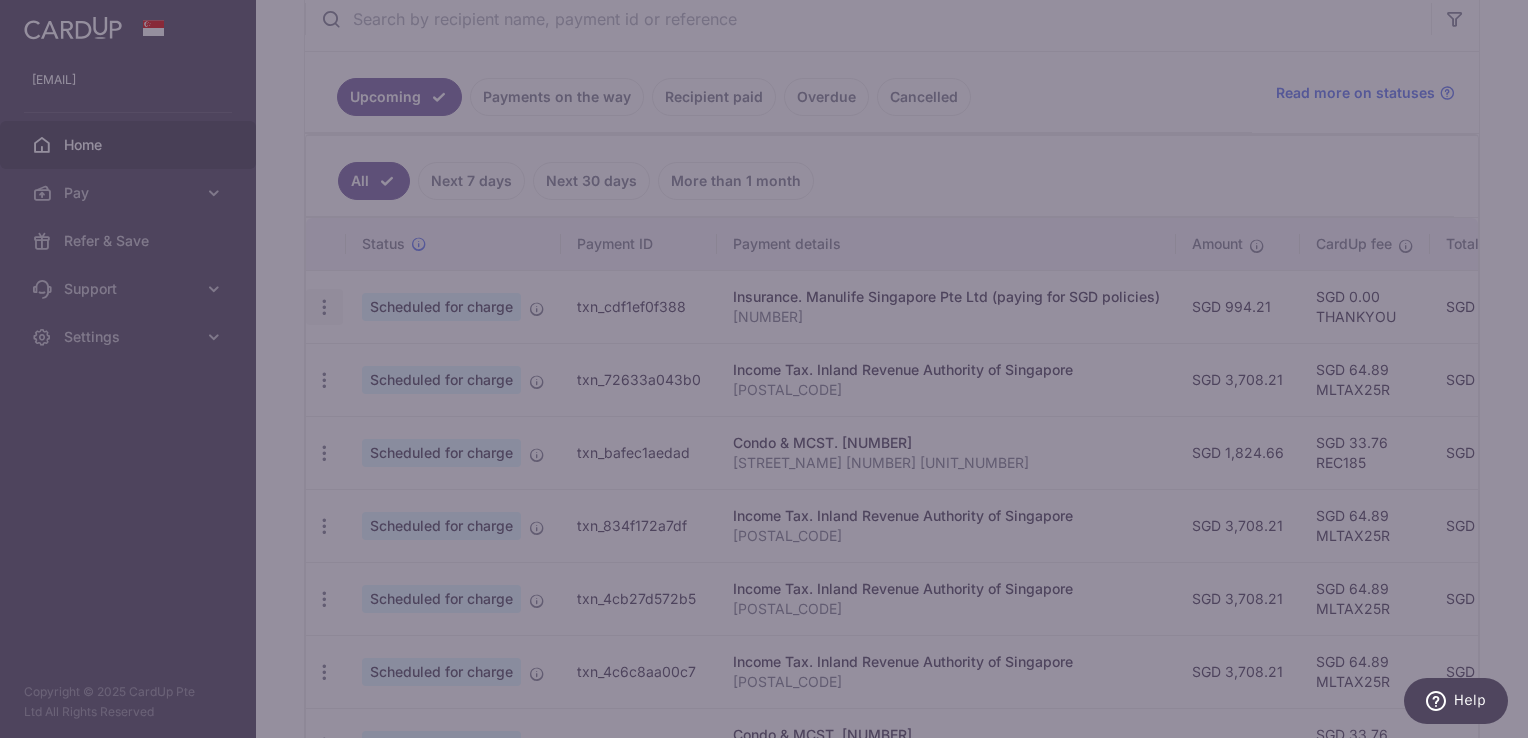 type on "THANKYOU" 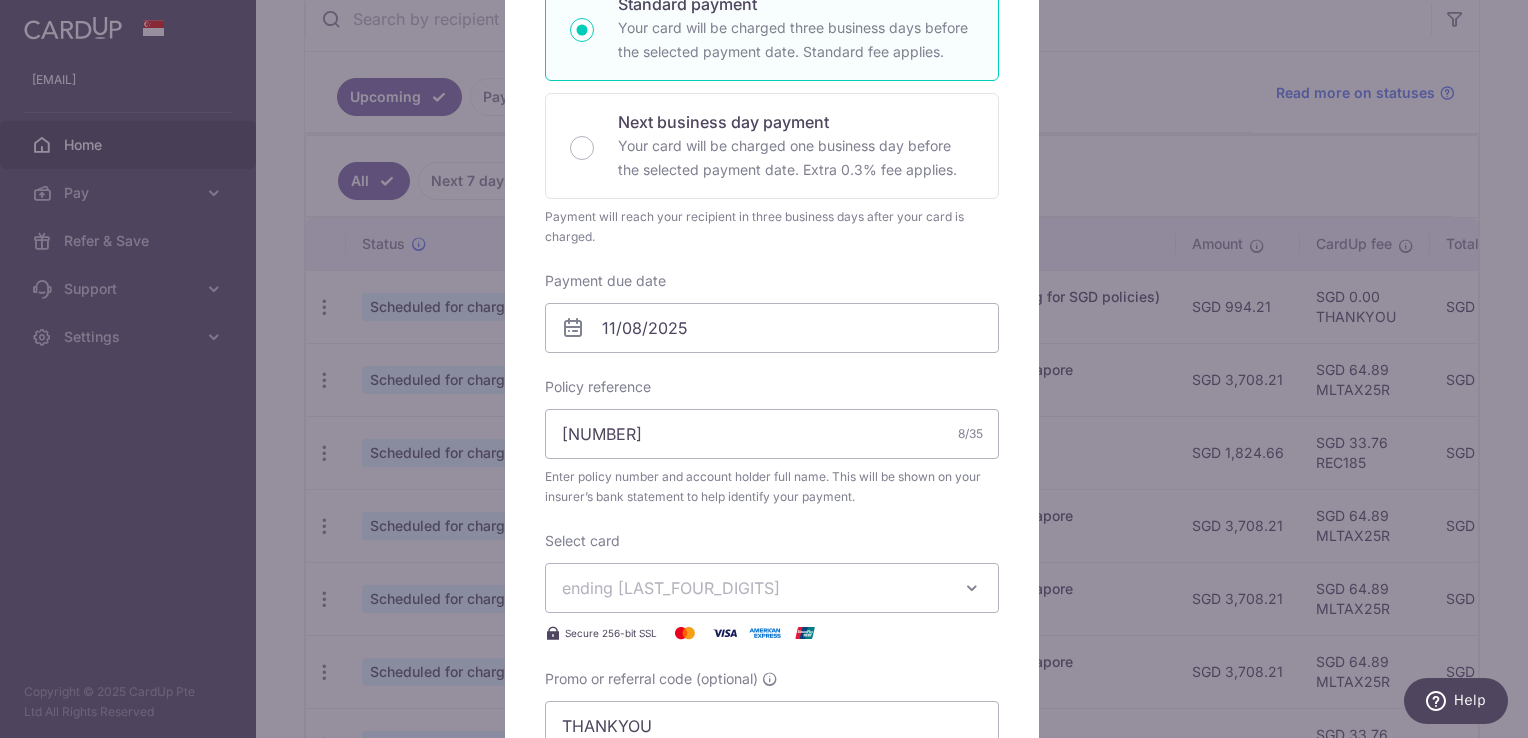 scroll, scrollTop: 0, scrollLeft: 0, axis: both 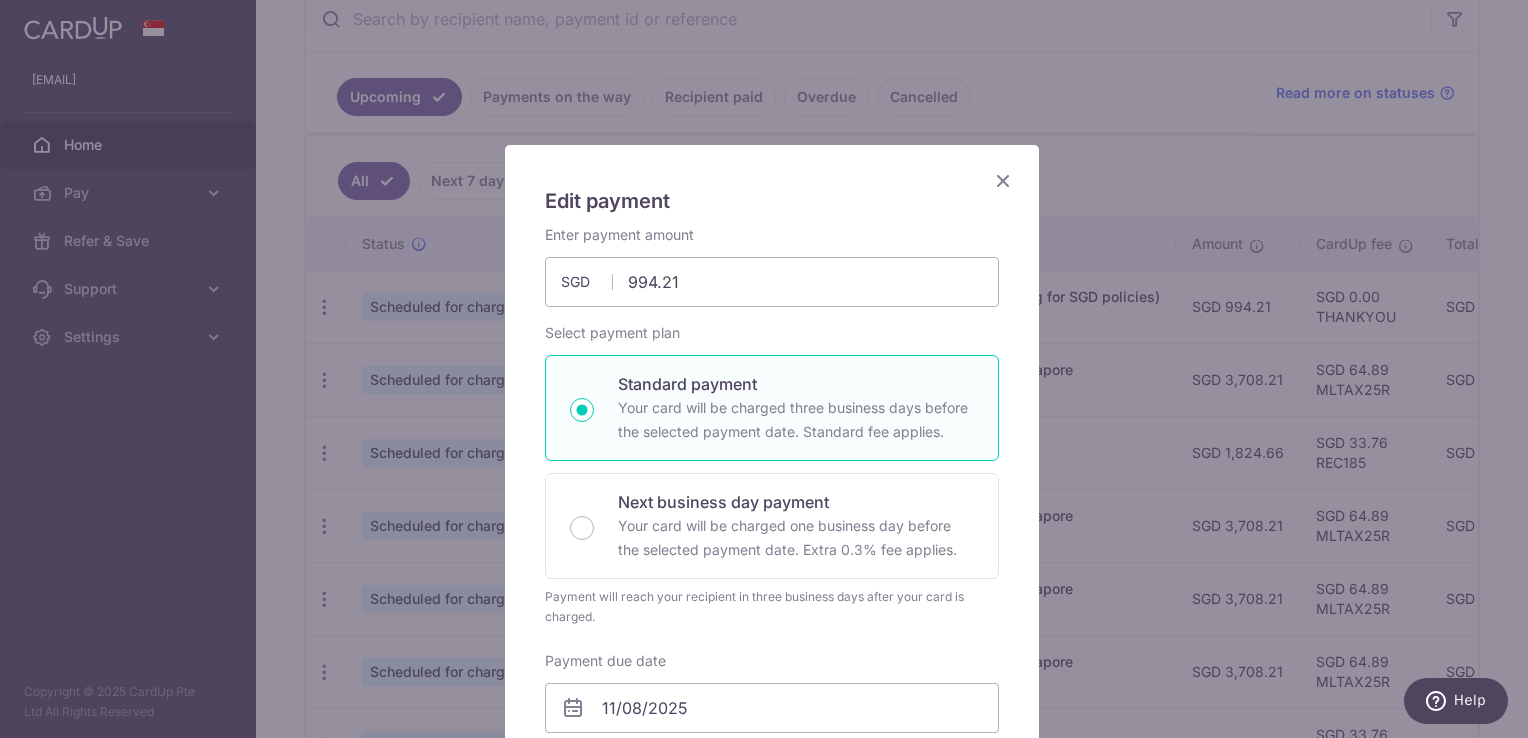 click at bounding box center [1003, 180] 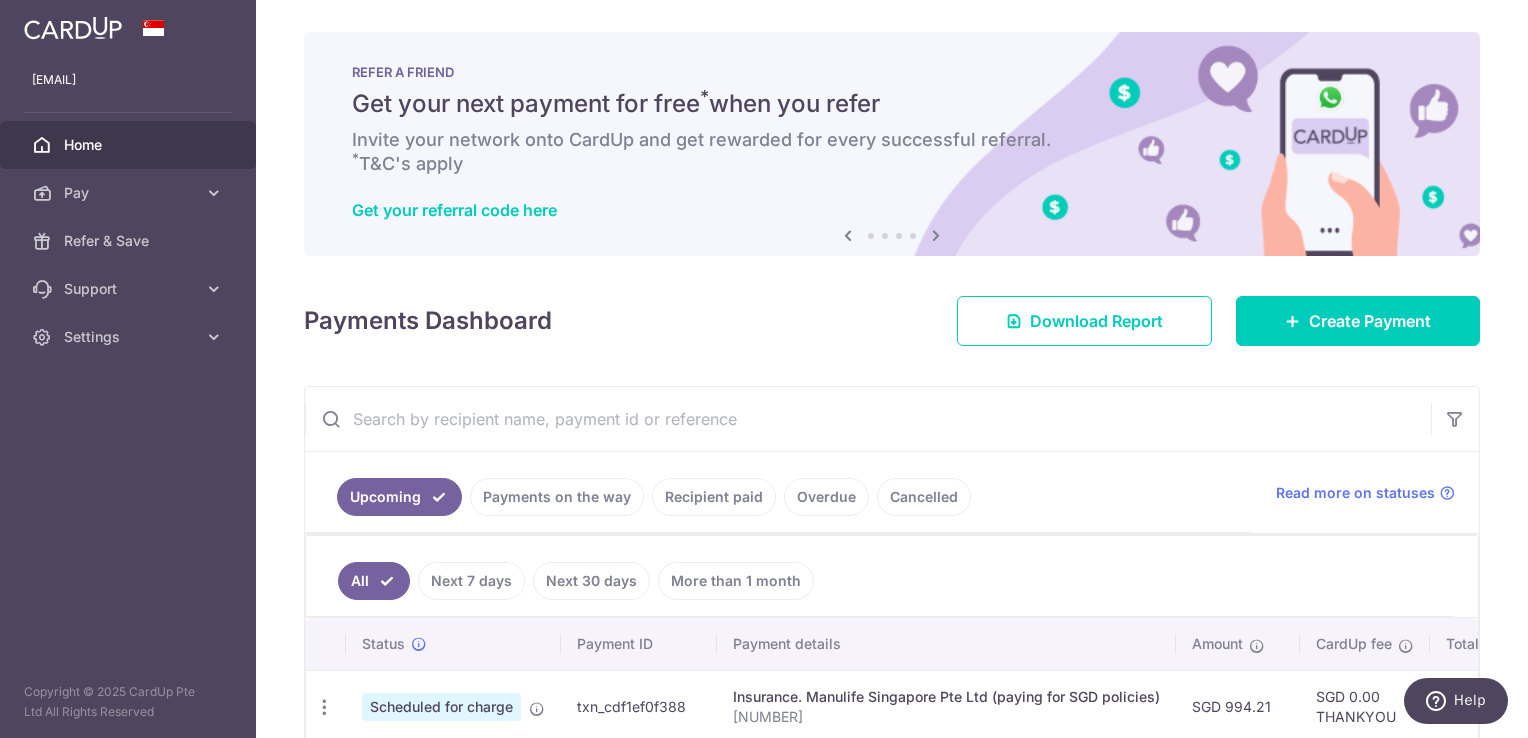 scroll, scrollTop: 300, scrollLeft: 0, axis: vertical 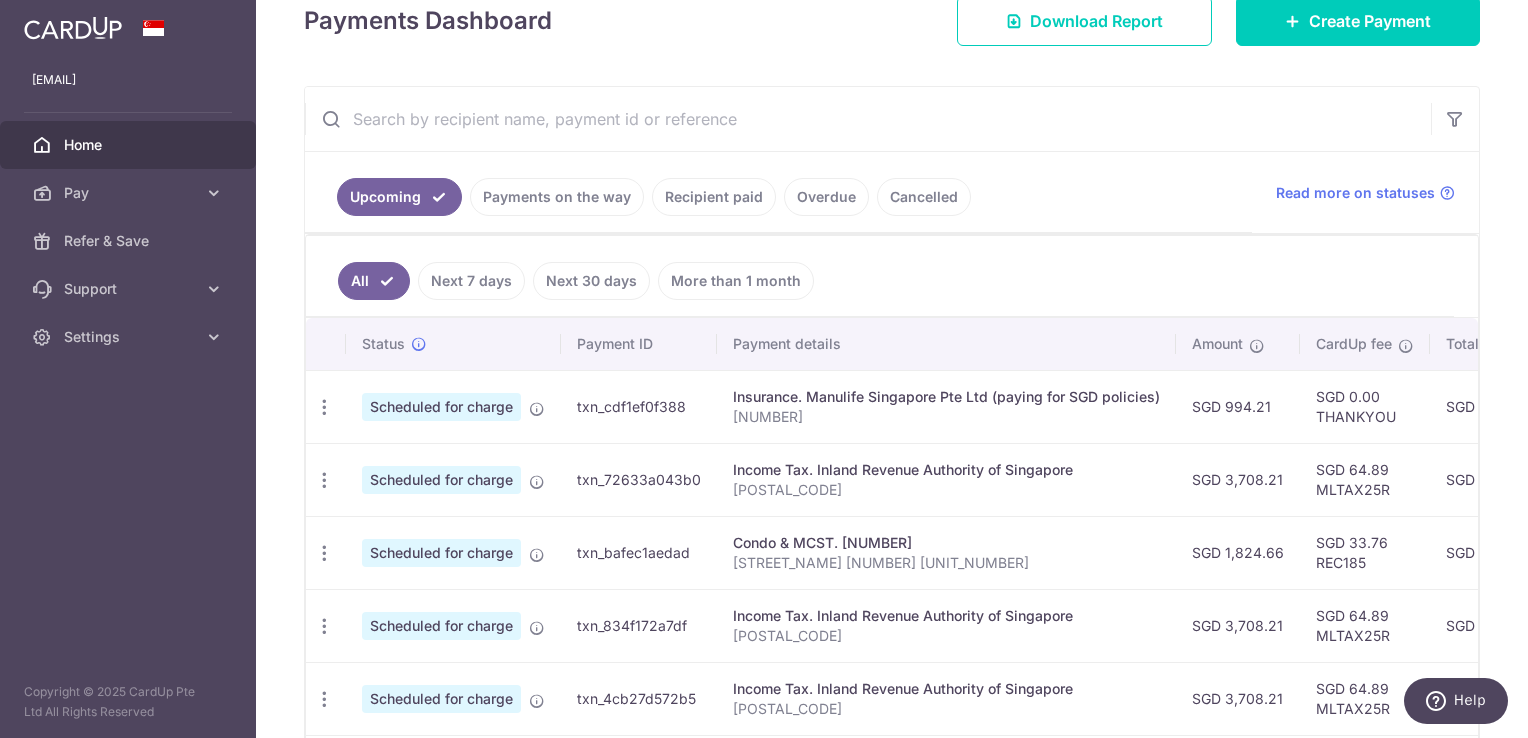 click on "Next 7 days" at bounding box center (471, 281) 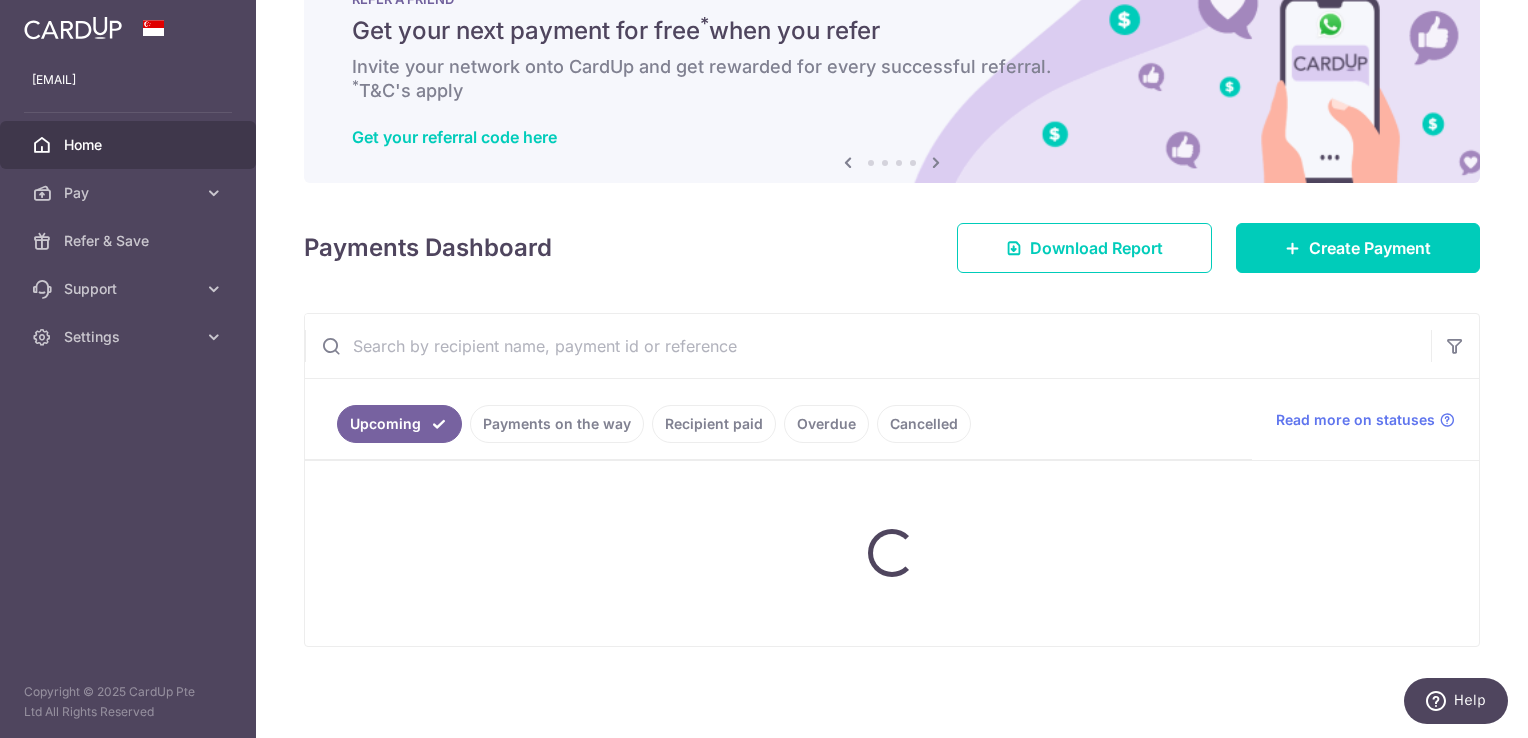 scroll, scrollTop: 109, scrollLeft: 0, axis: vertical 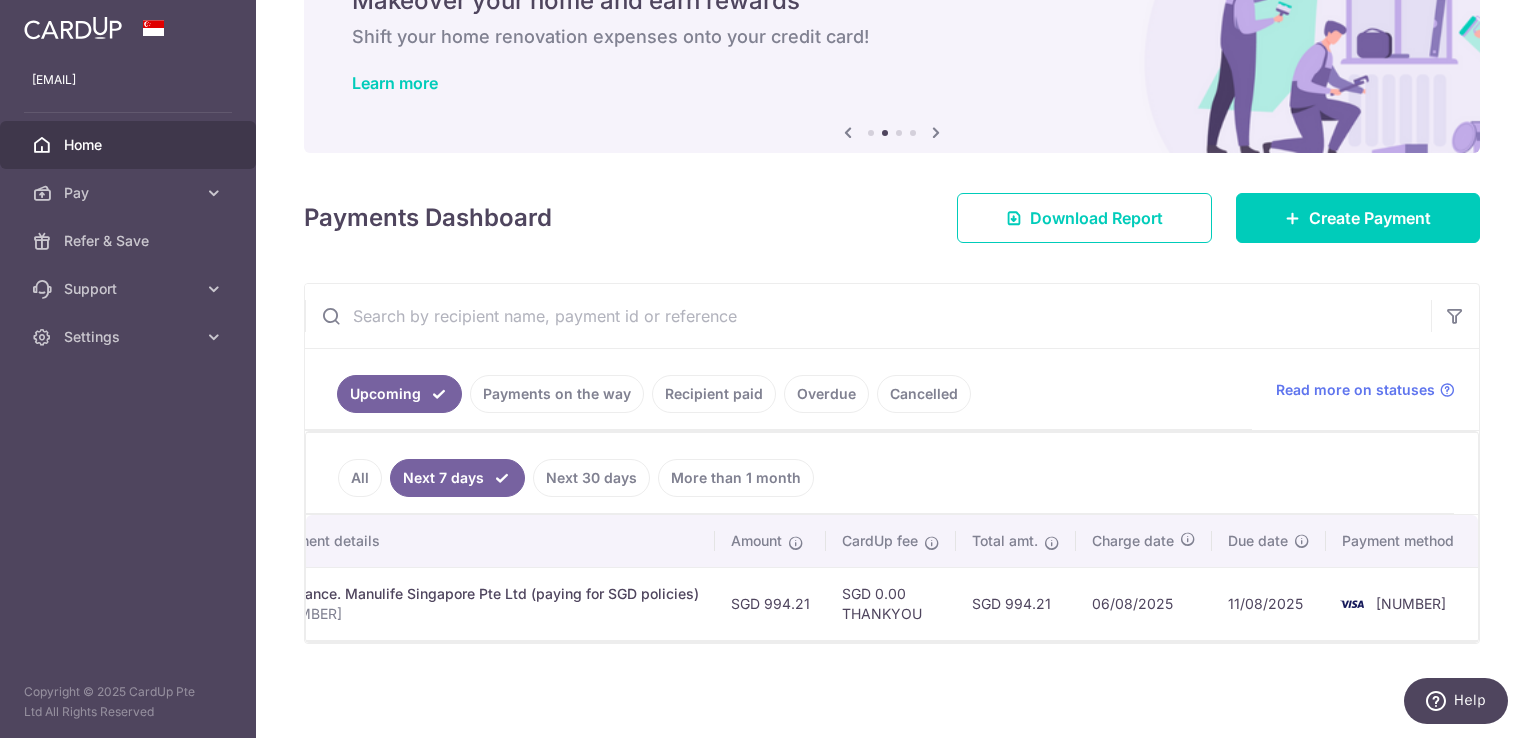 click on "Next 30 days" at bounding box center (591, 478) 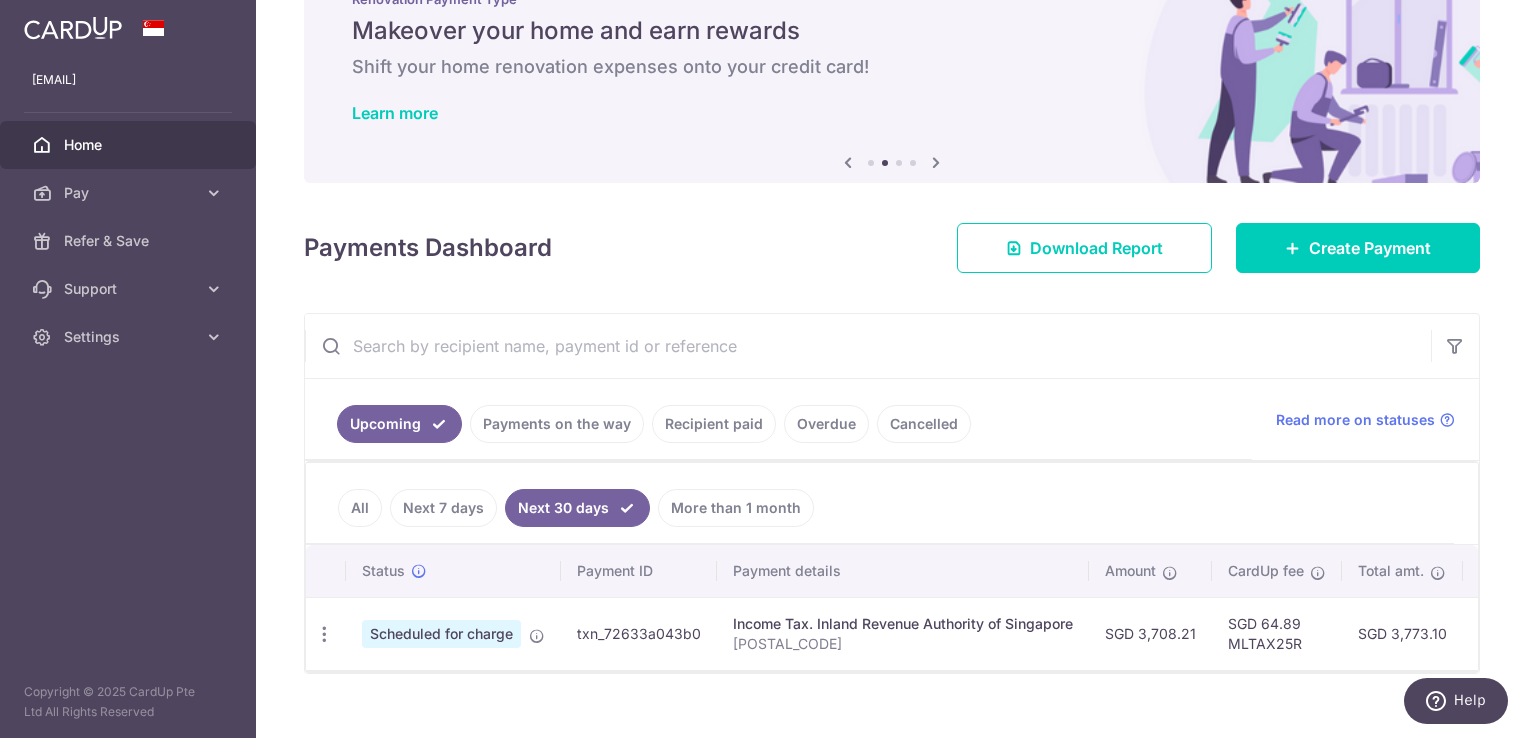 scroll, scrollTop: 109, scrollLeft: 0, axis: vertical 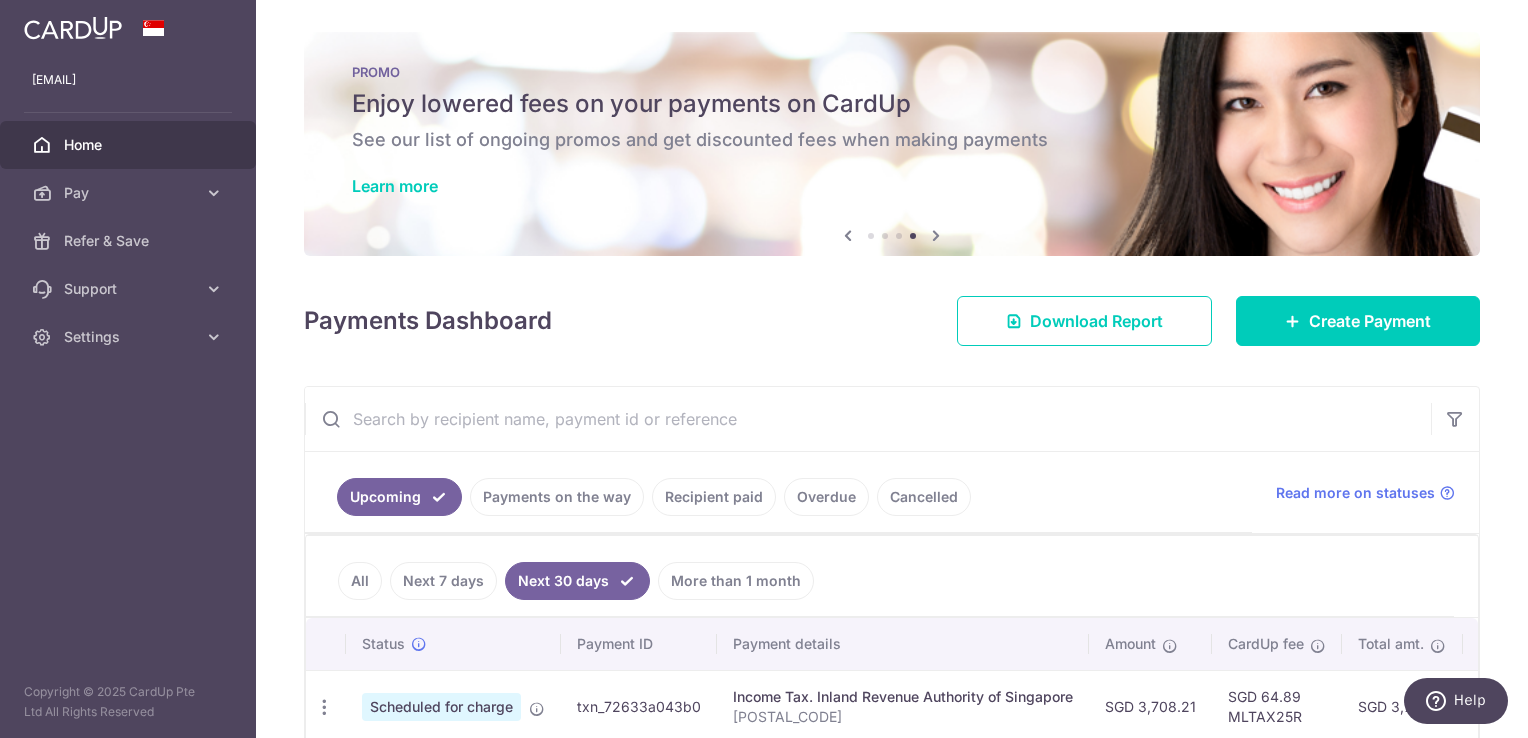 click at bounding box center [73, 28] 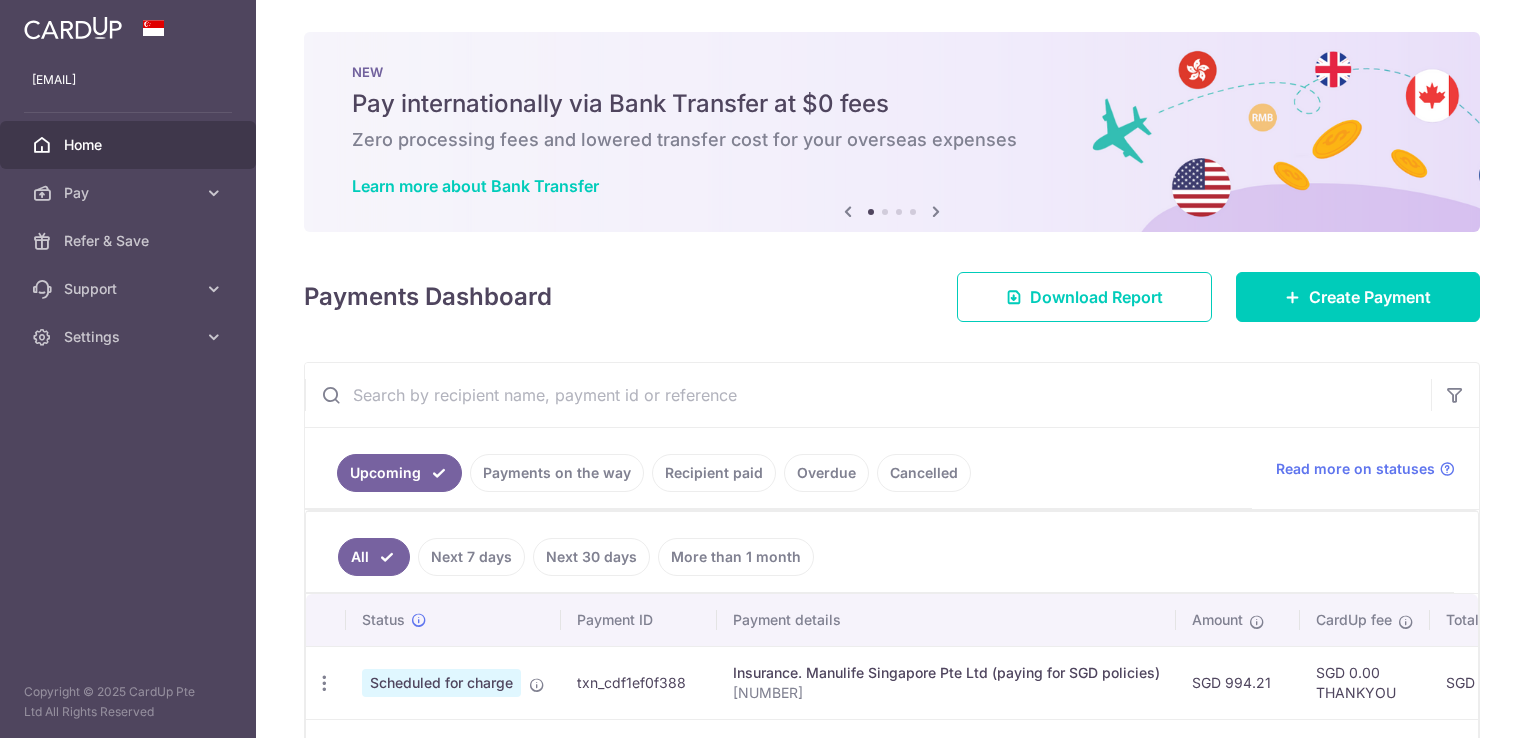 scroll, scrollTop: 0, scrollLeft: 0, axis: both 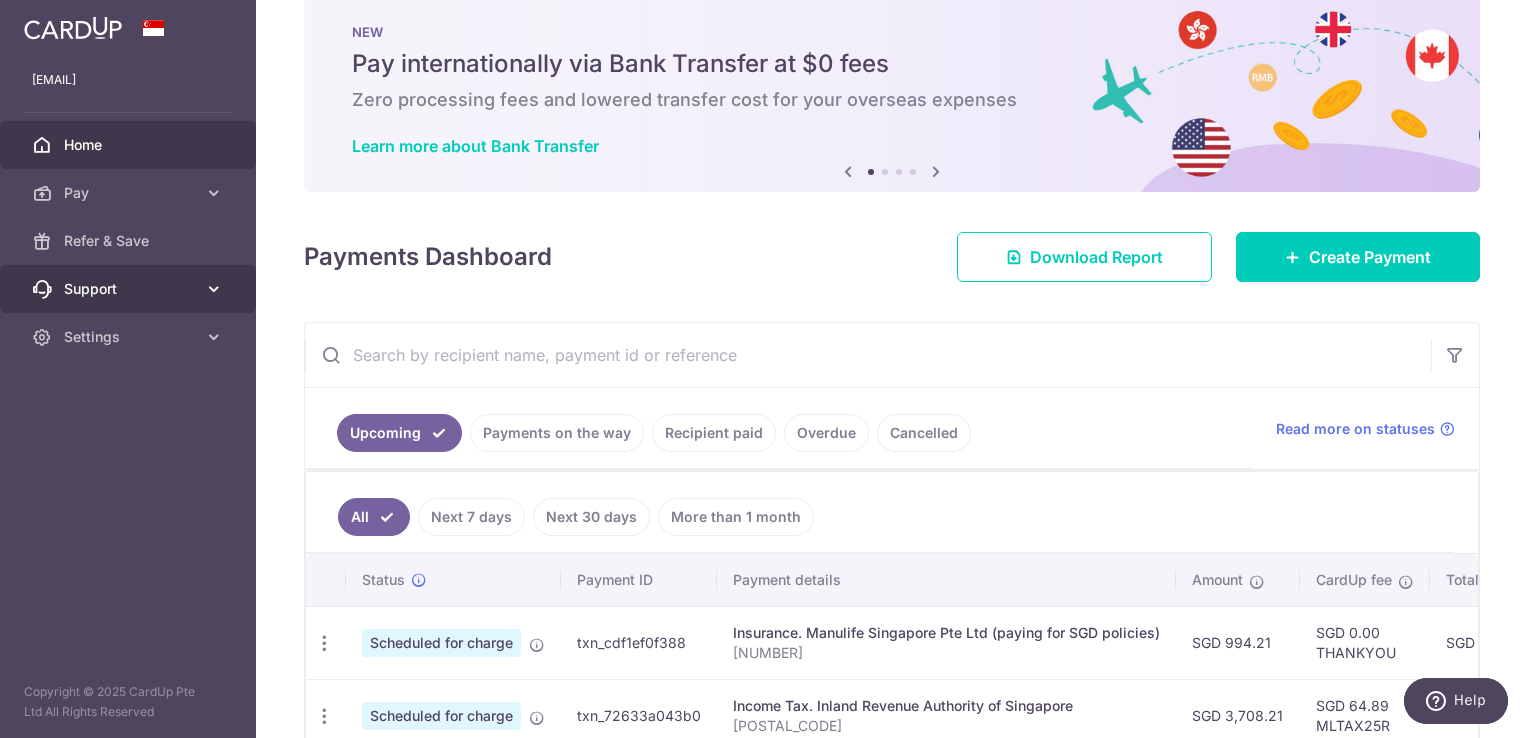click at bounding box center [214, 289] 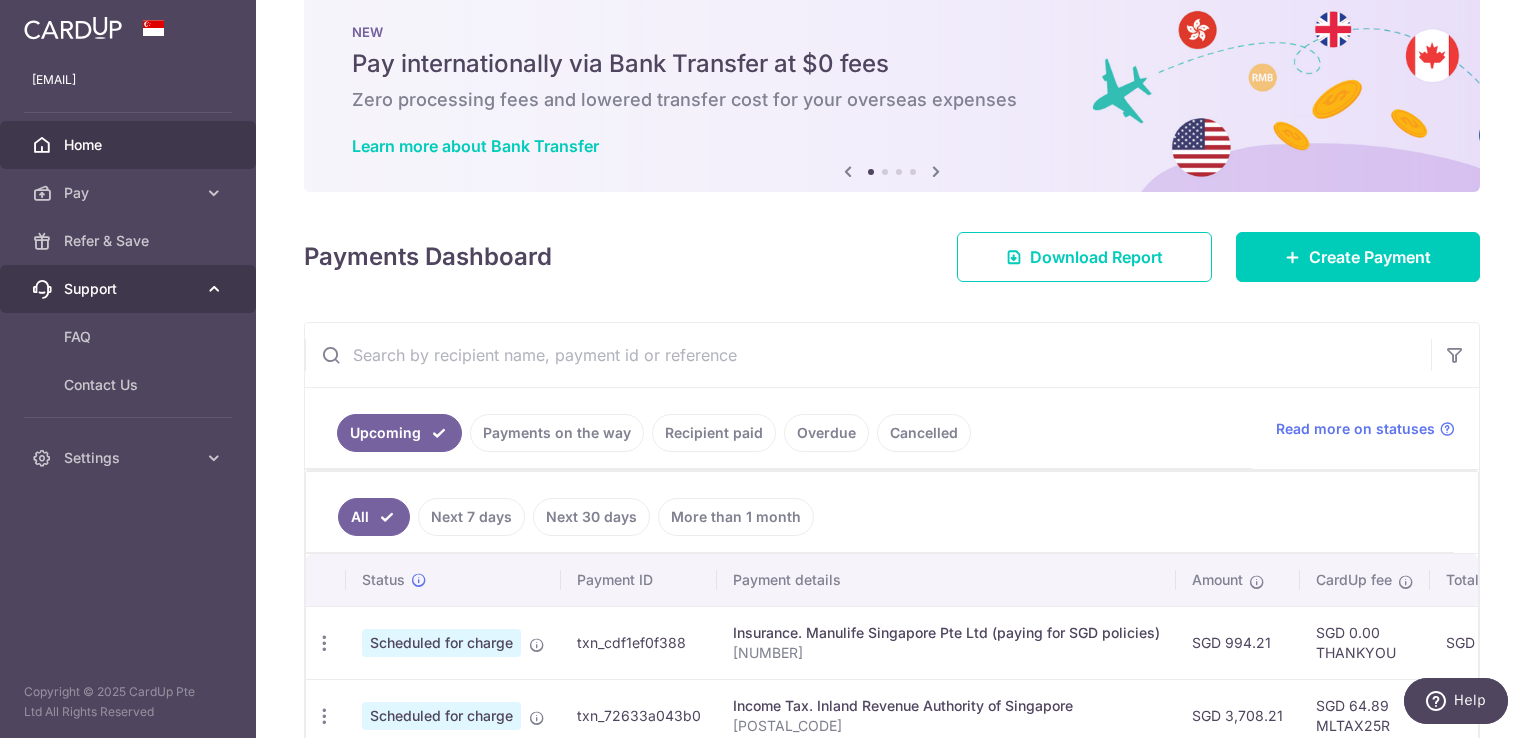 click at bounding box center (214, 289) 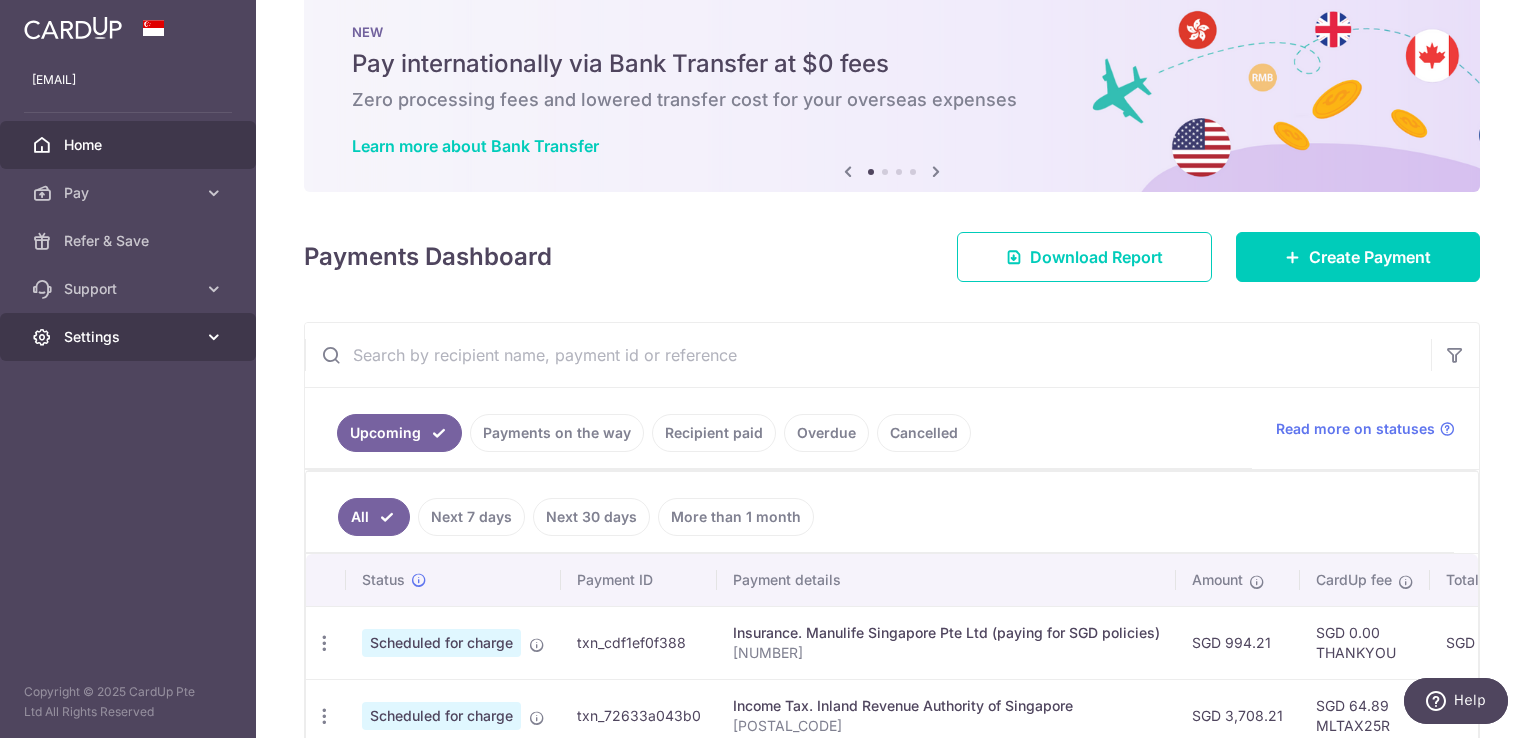 click at bounding box center [214, 337] 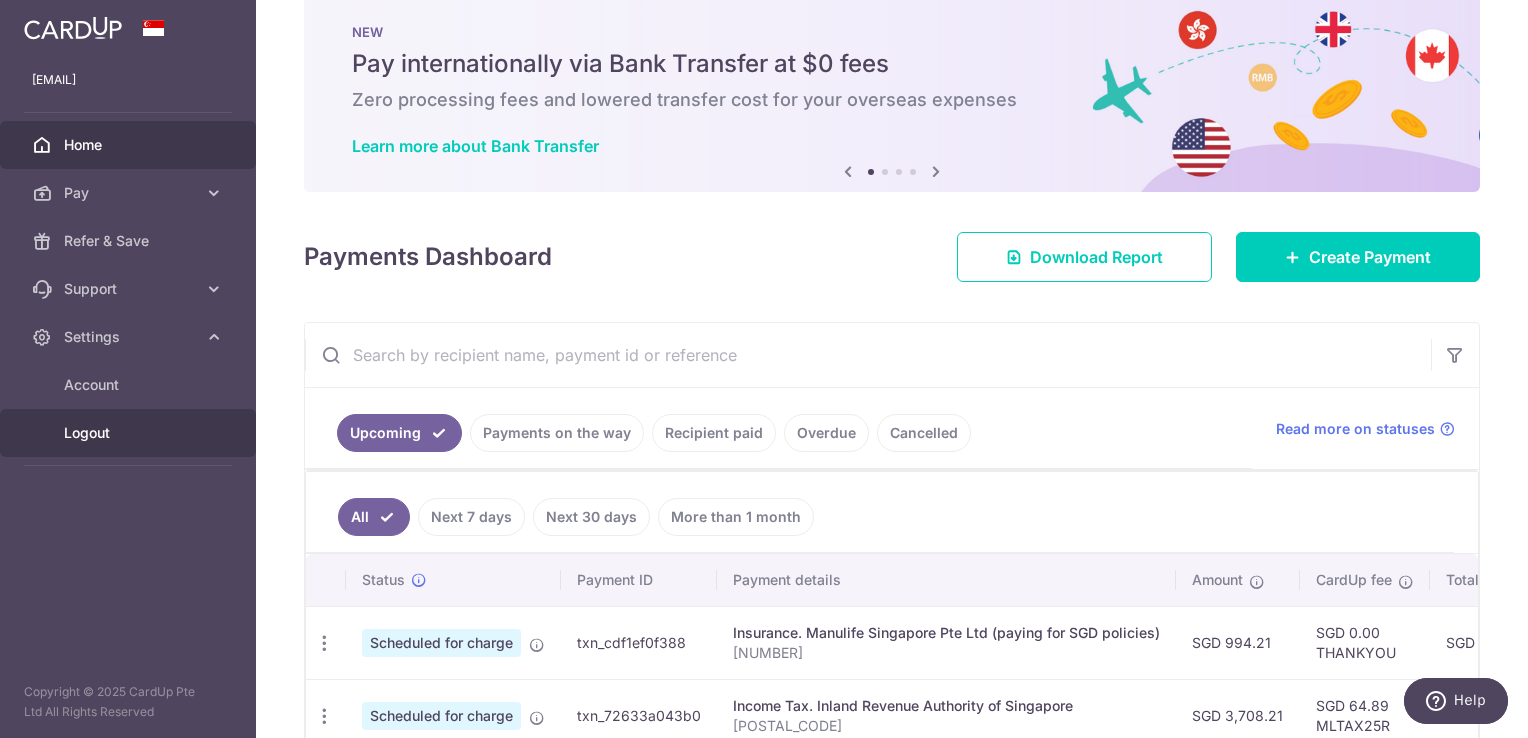 click on "Logout" at bounding box center [130, 433] 